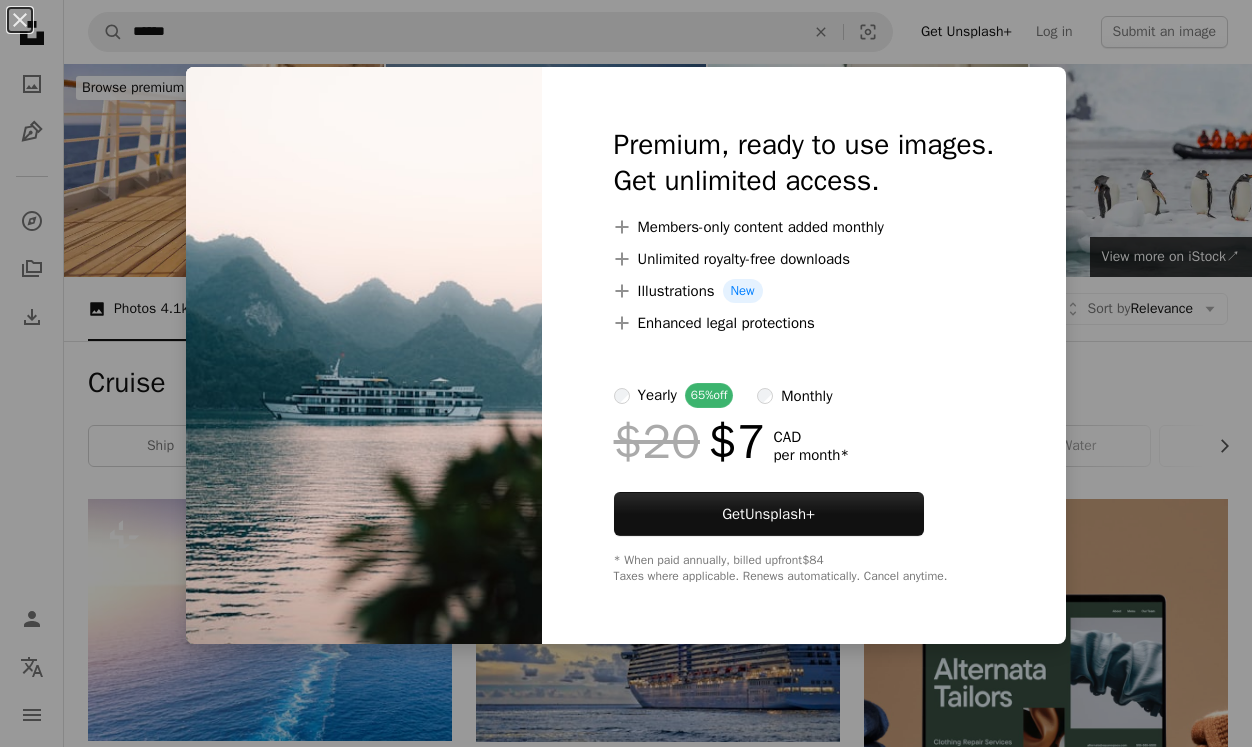 scroll, scrollTop: 1196, scrollLeft: 0, axis: vertical 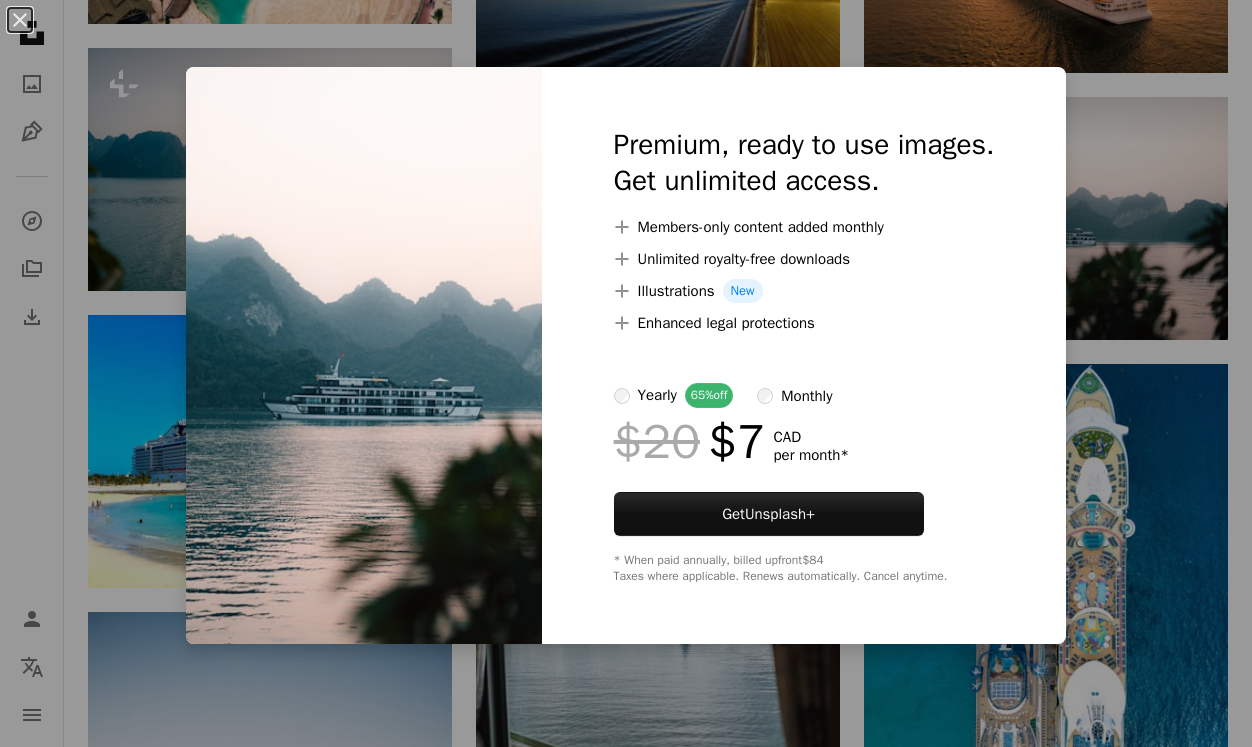 click on "An X shape Premium, ready to use images. Get unlimited access. A plus sign Members-only content added monthly A plus sign Unlimited royalty-free downloads A plus sign Illustrations  New A plus sign Enhanced legal protections yearly 65%  off monthly $20   $7 CAD per month * Get  Unsplash+ * When paid annually, billed upfront  $84 Taxes where applicable. Renews automatically. Cancel anytime." at bounding box center [626, 373] 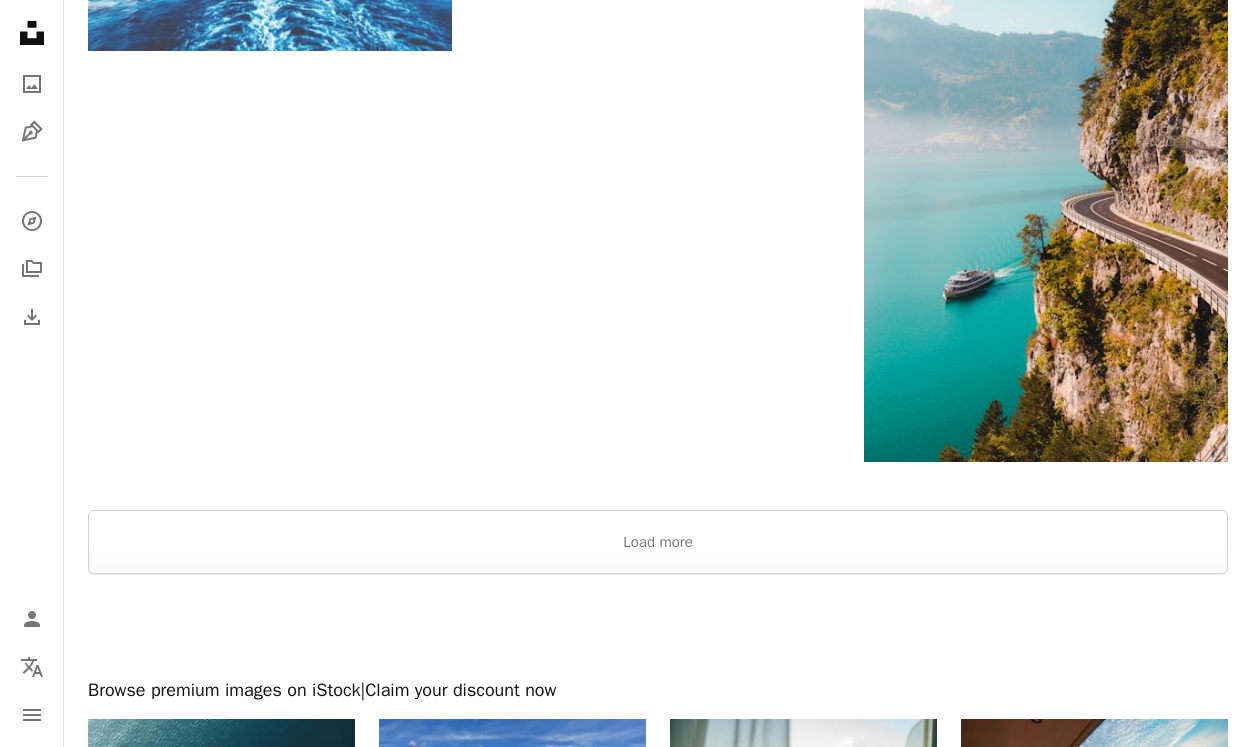 scroll, scrollTop: 2919, scrollLeft: 0, axis: vertical 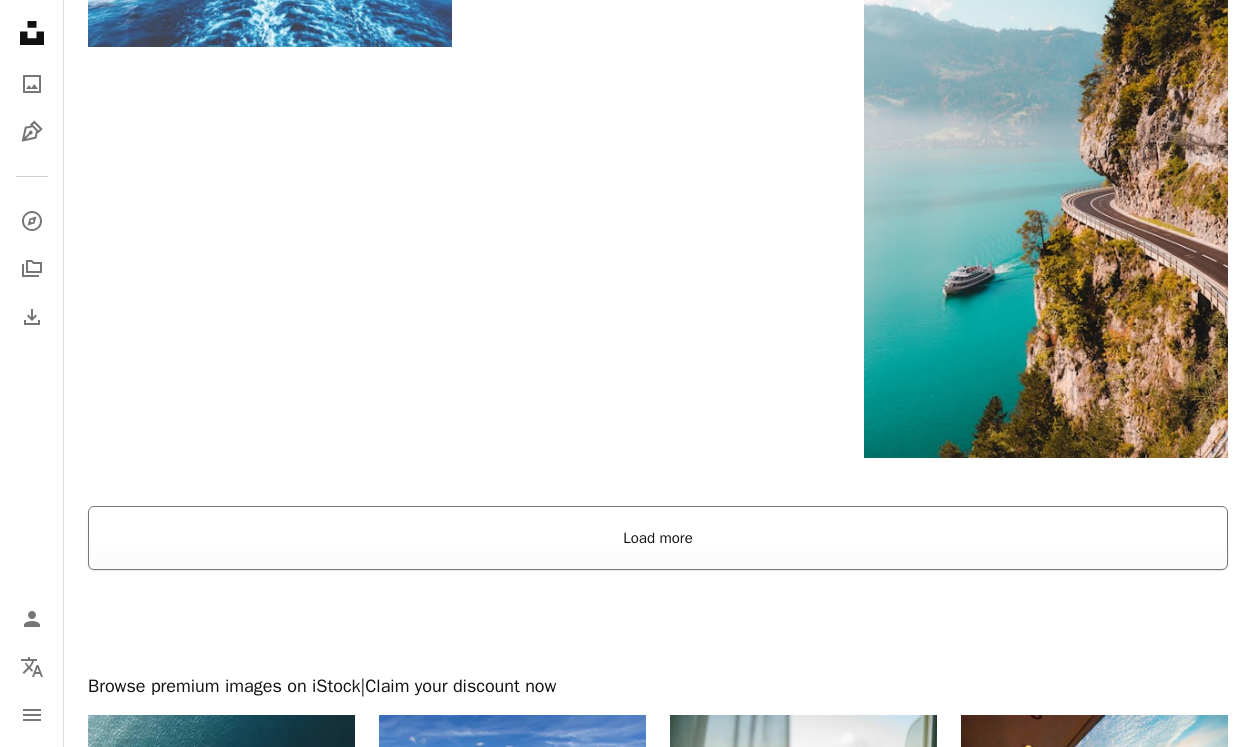 click on "Load more" at bounding box center [658, 538] 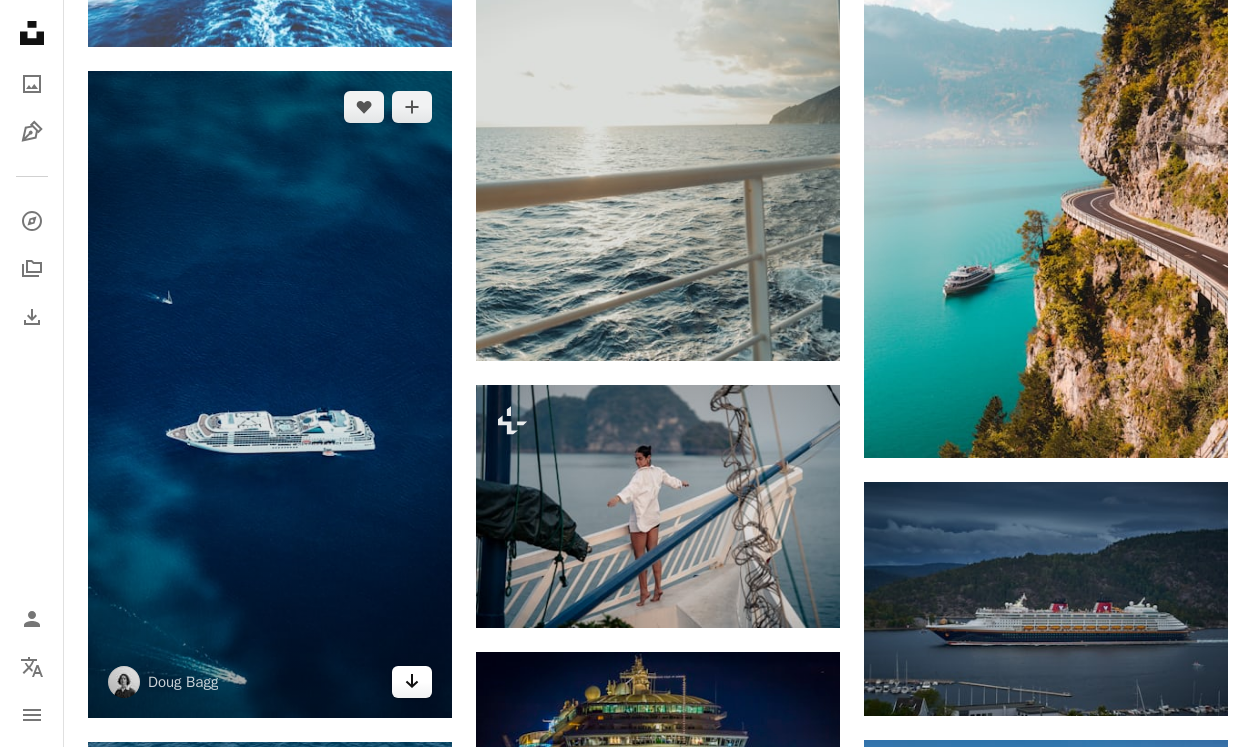 click on "Arrow pointing down" 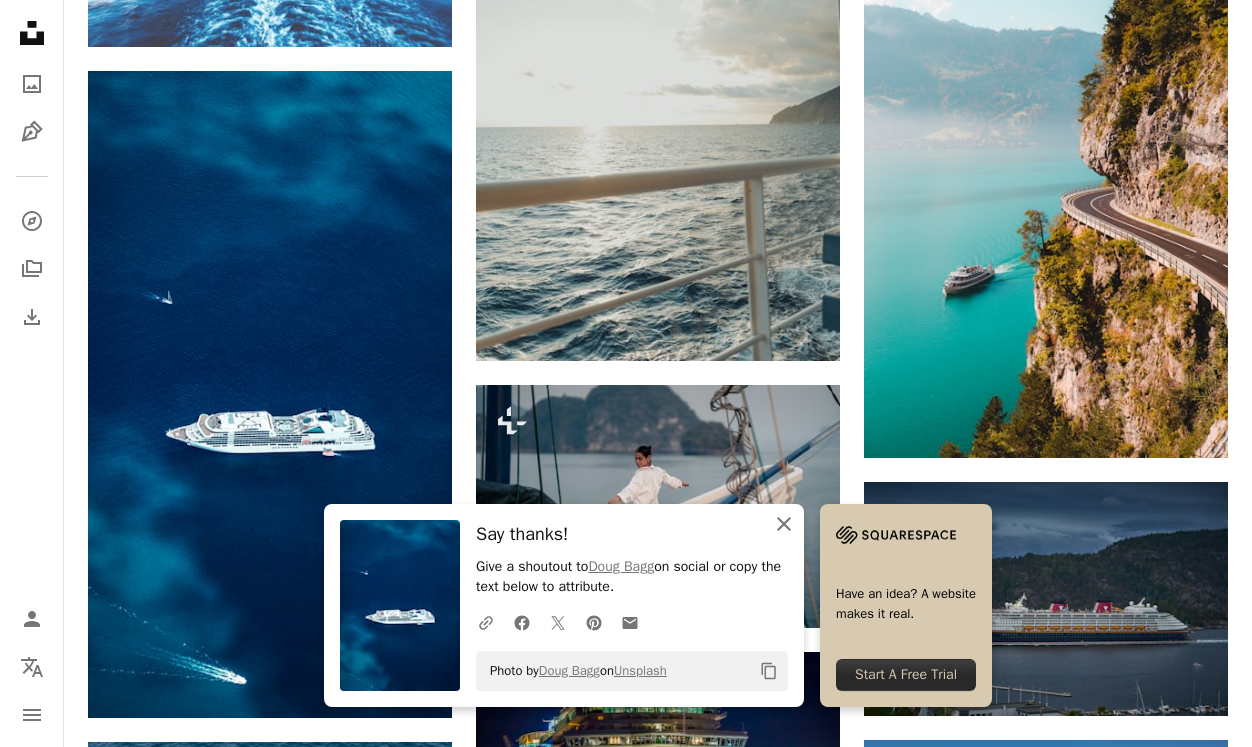 click on "An X shape" 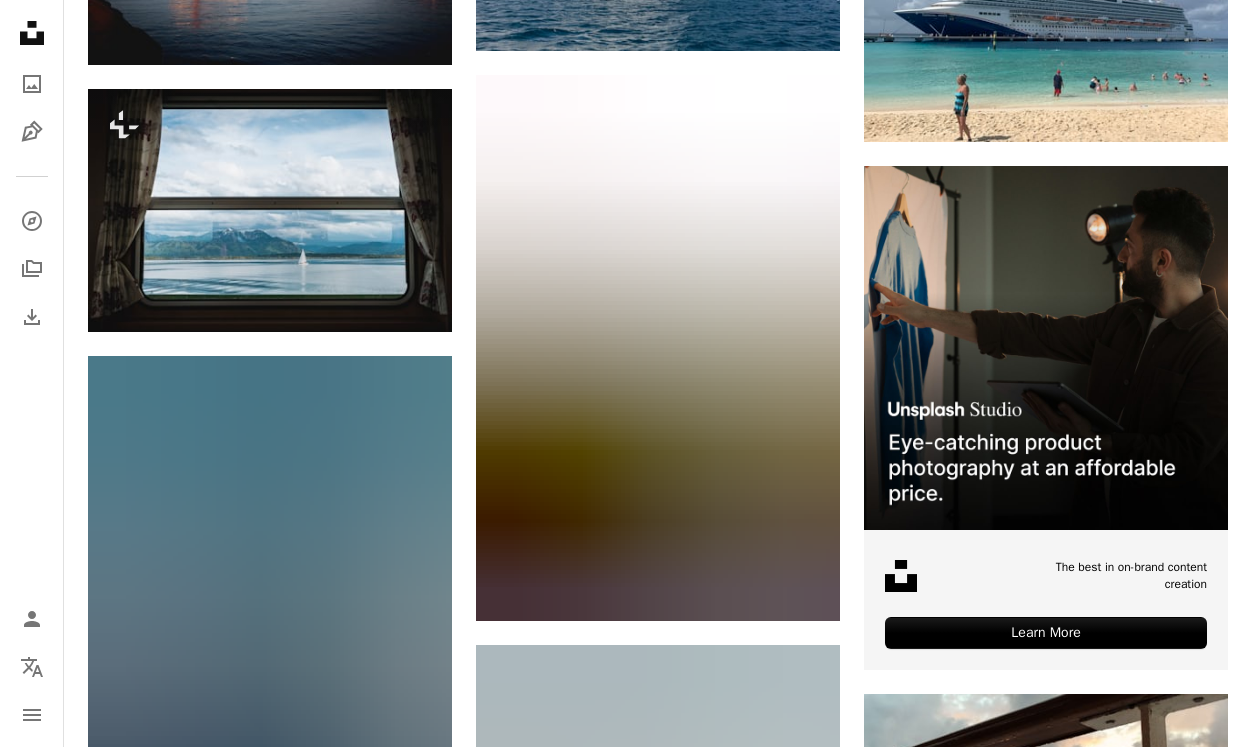 scroll, scrollTop: 6714, scrollLeft: 0, axis: vertical 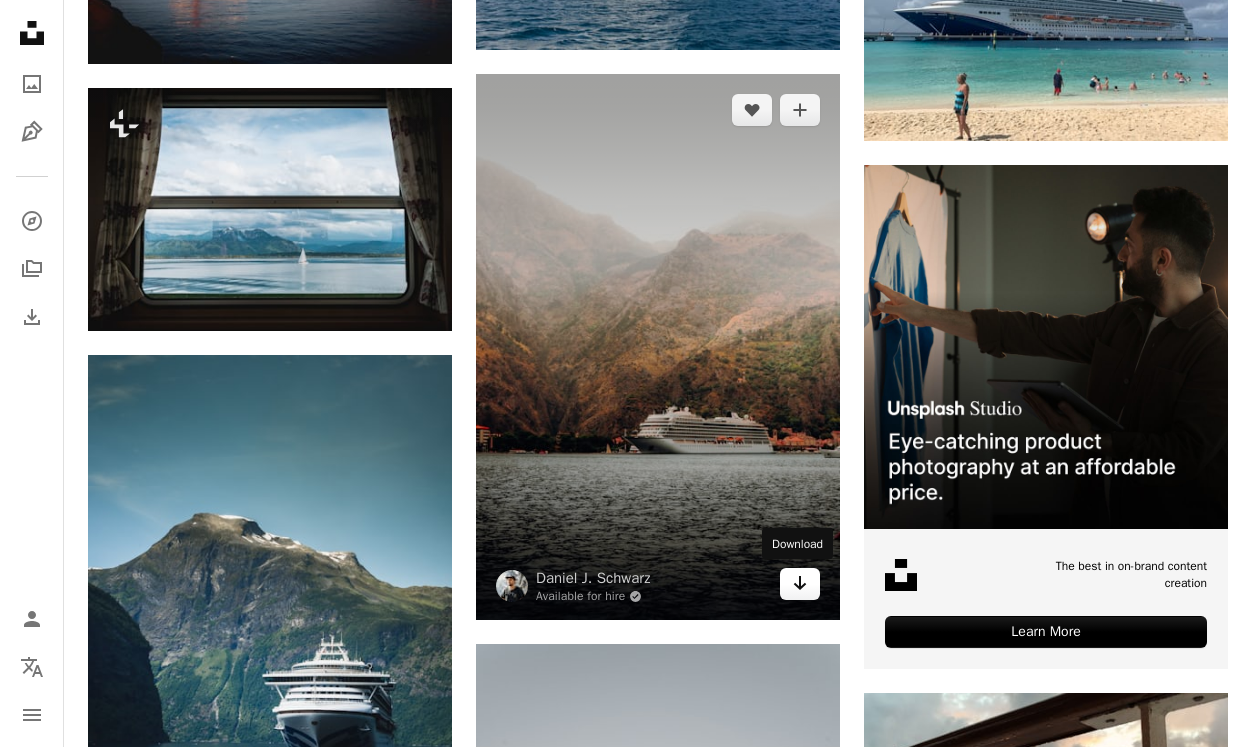 click on "Arrow pointing down" 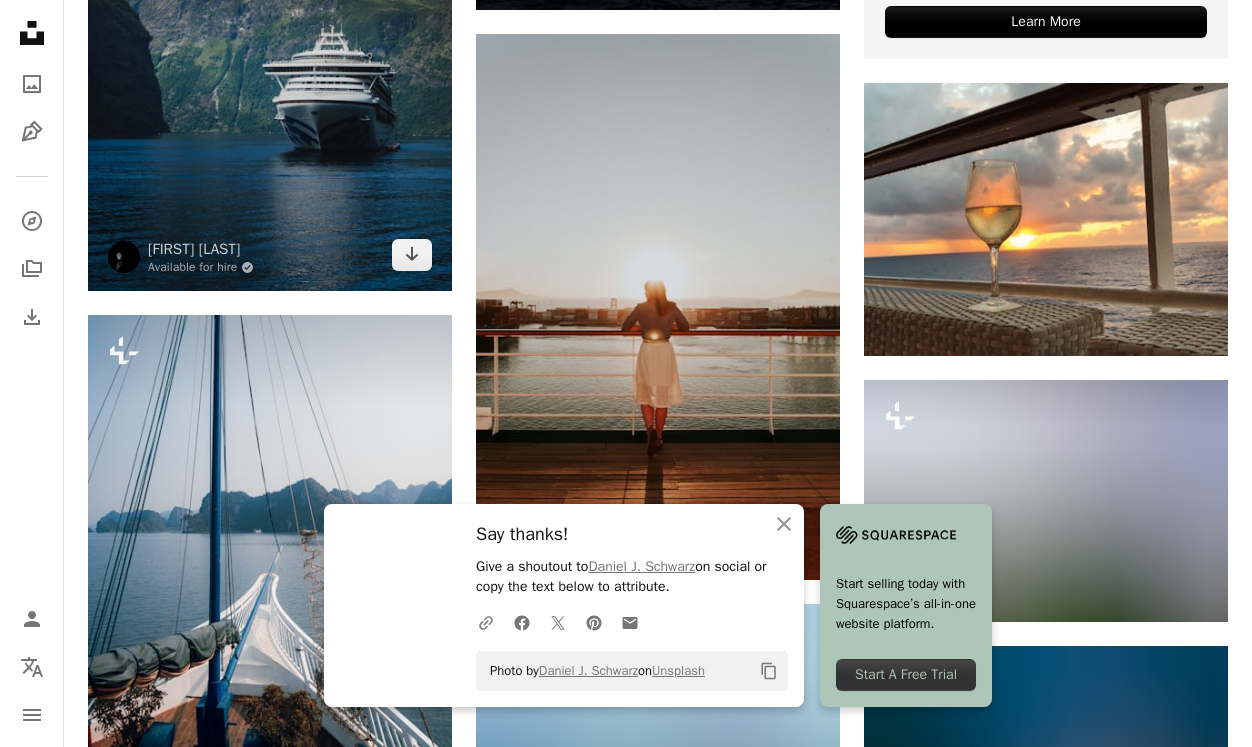 scroll, scrollTop: 7326, scrollLeft: 0, axis: vertical 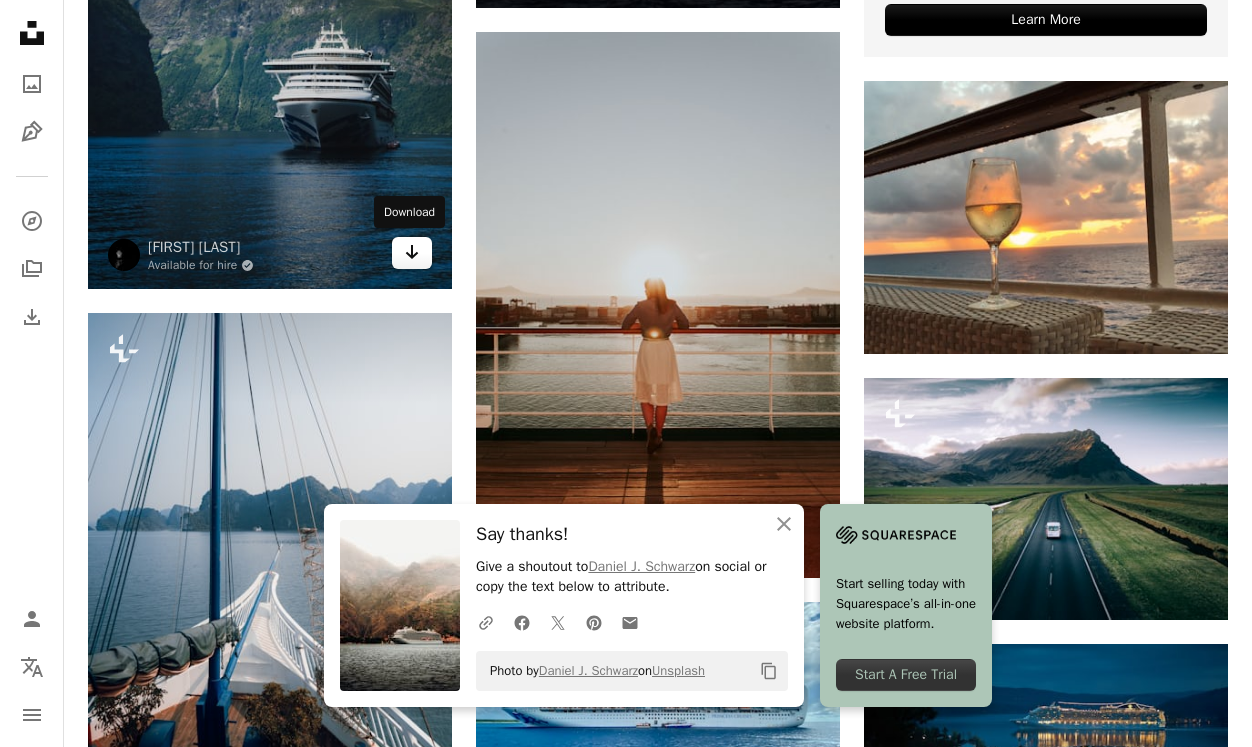 click on "Arrow pointing down" at bounding box center (412, 253) 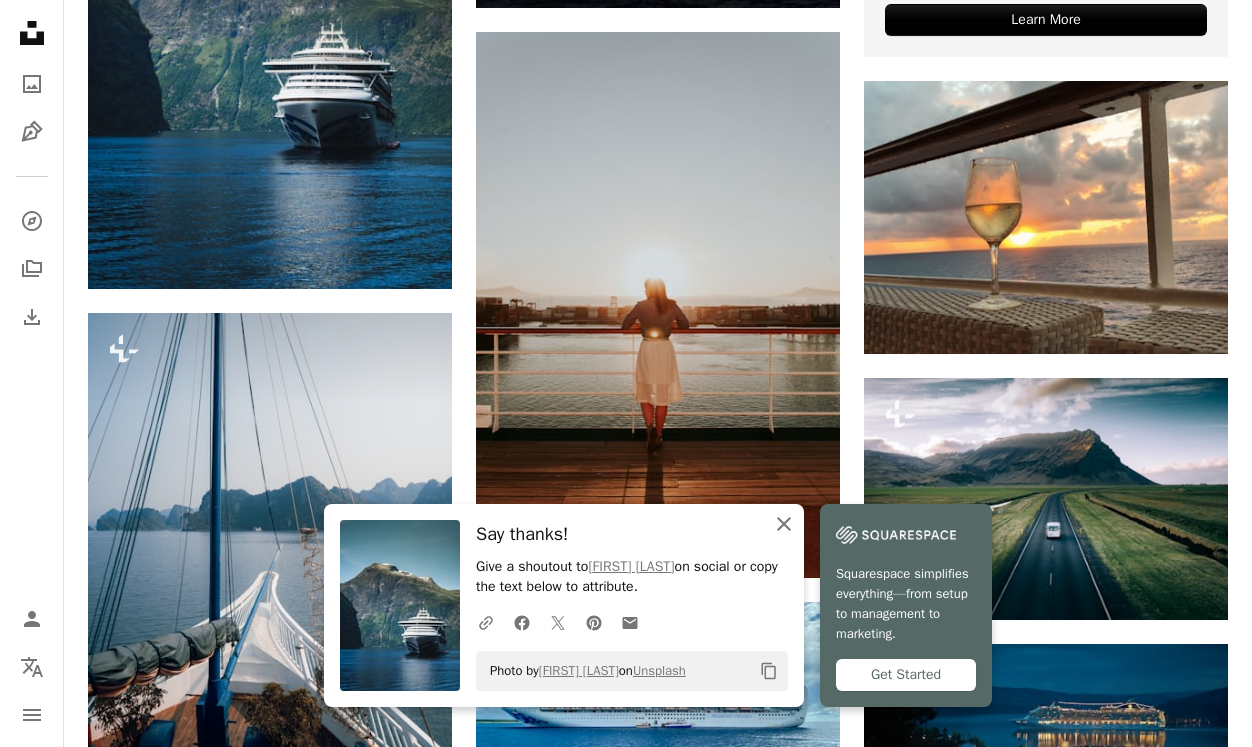 click 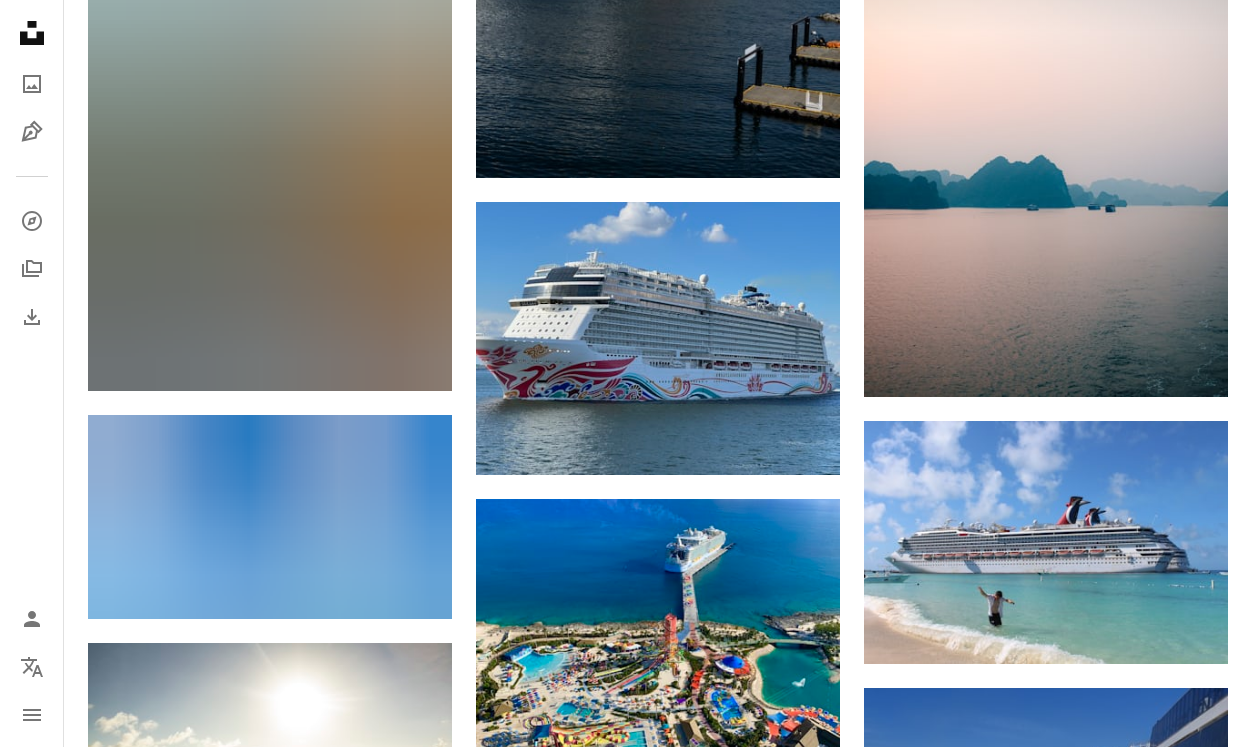 scroll, scrollTop: 14371, scrollLeft: 0, axis: vertical 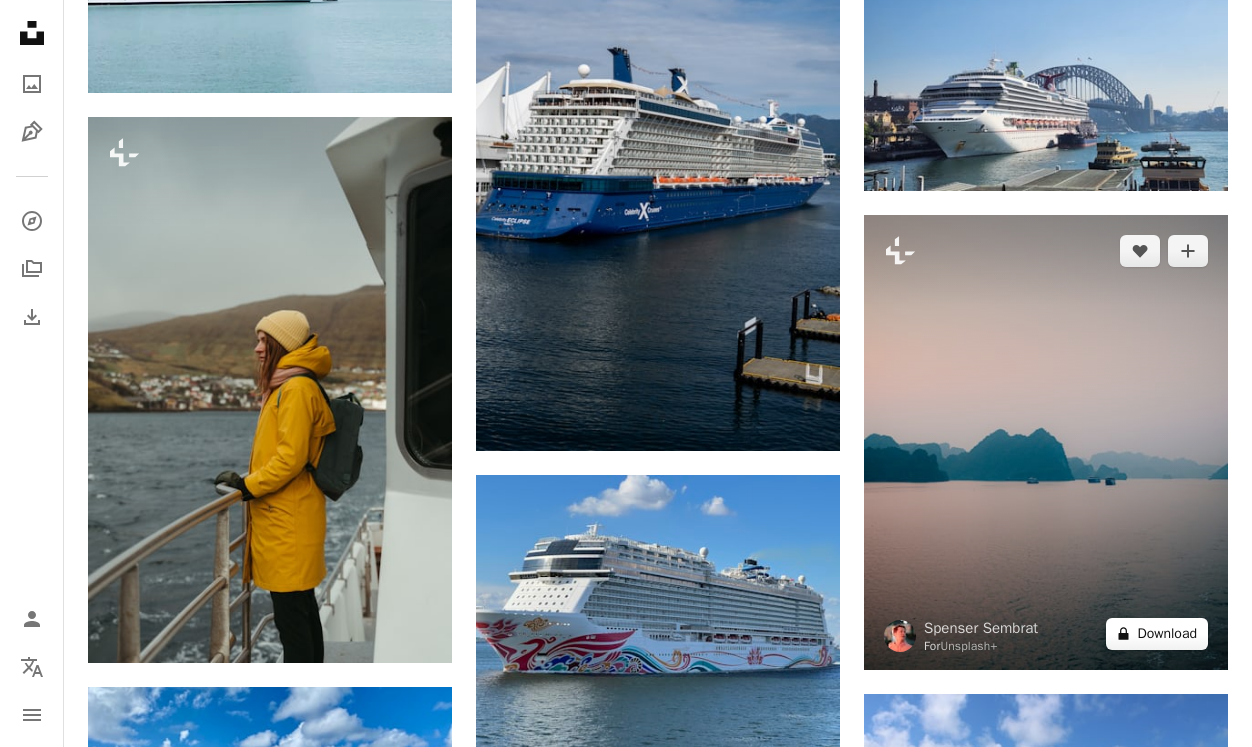 click on "A lock Download" at bounding box center (1157, 634) 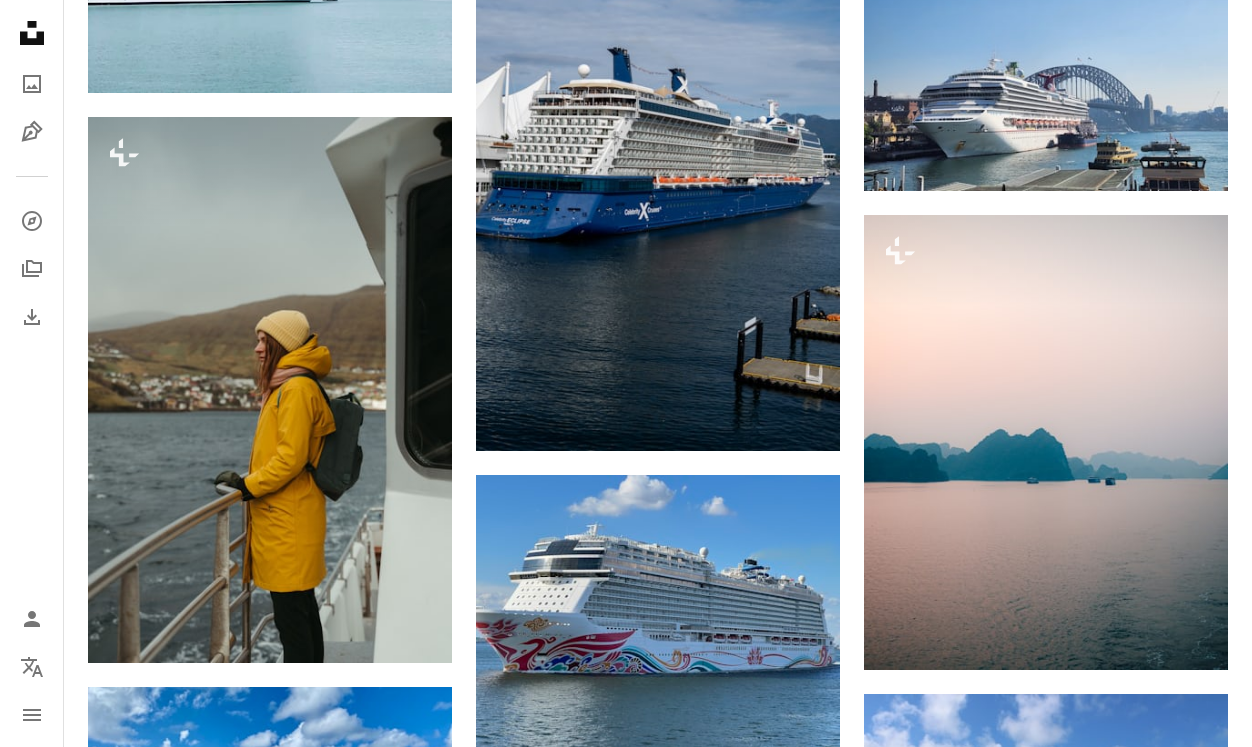 click on "An X shape Premium, ready to use images. Get unlimited access. A plus sign Members-only content added monthly A plus sign Unlimited royalty-free downloads A plus sign Illustrations  New A plus sign Enhanced legal protections yearly 65%  off monthly $20   $7 CAD per month * Get  Unsplash+ * When paid annually, billed upfront  $84 Taxes where applicable. Renews automatically. Cancel anytime." at bounding box center (626, 3425) 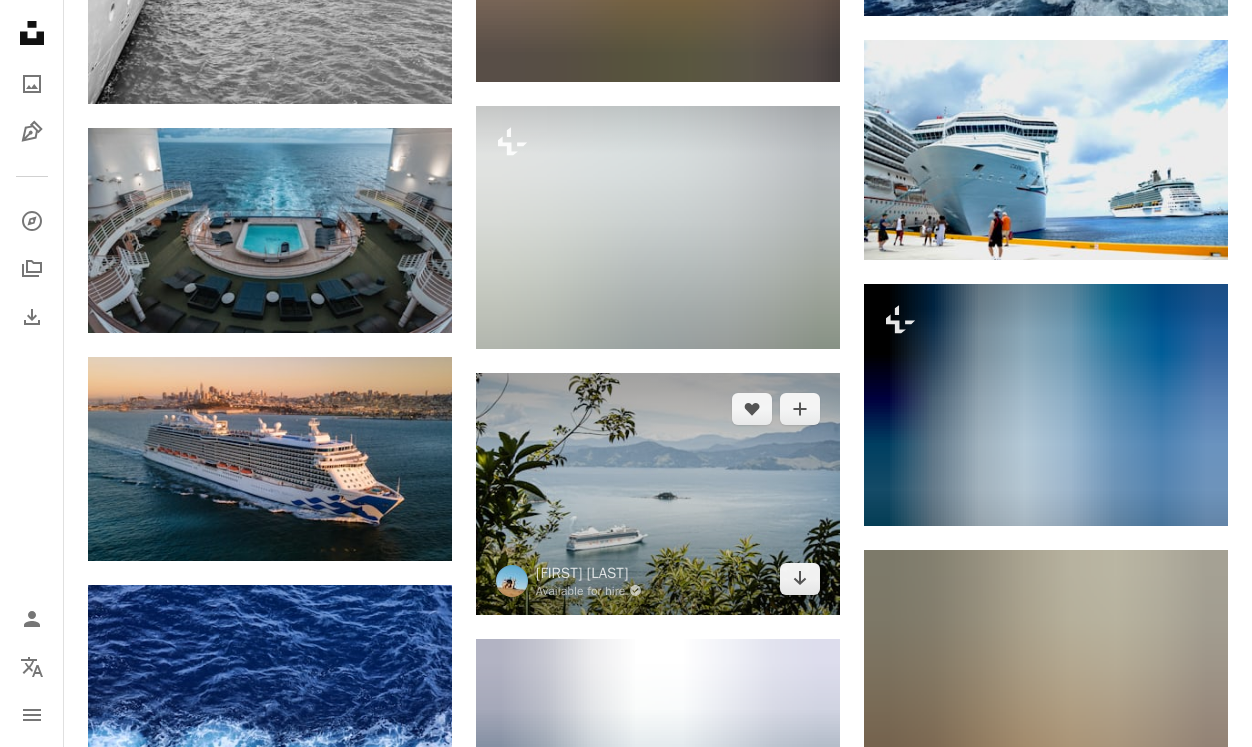 scroll, scrollTop: 16632, scrollLeft: 0, axis: vertical 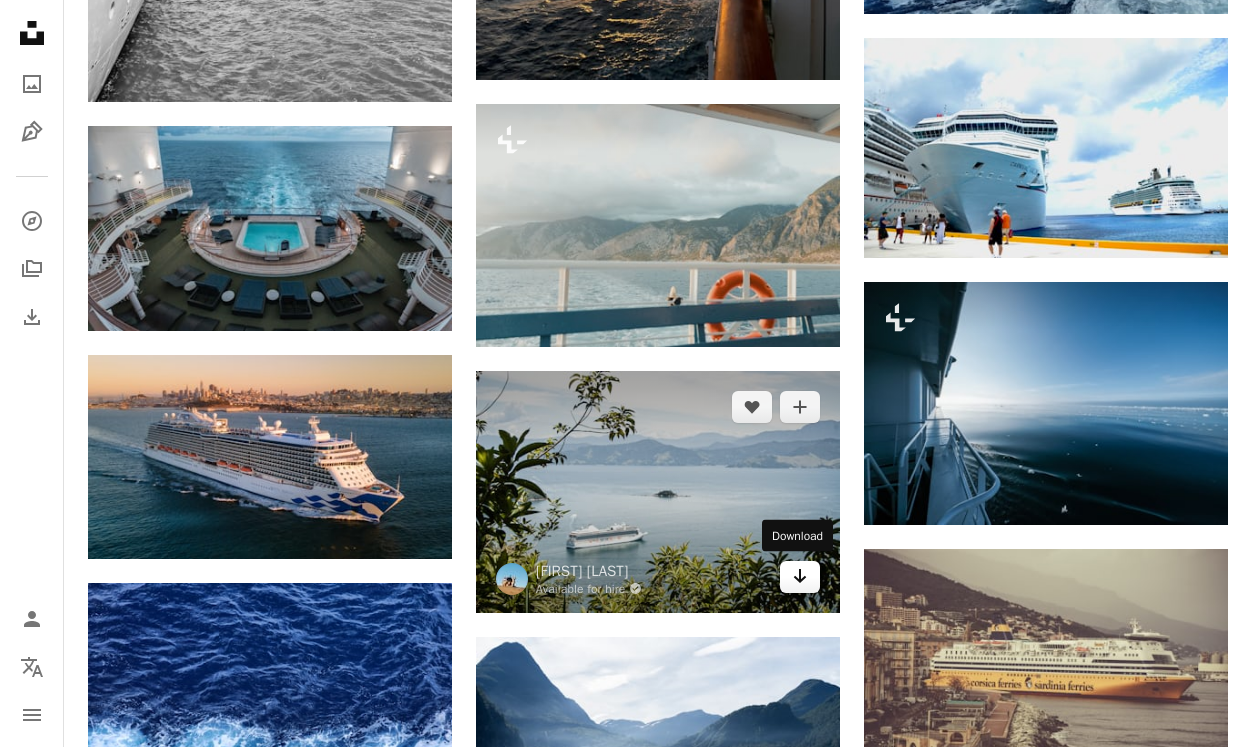 click on "Arrow pointing down" 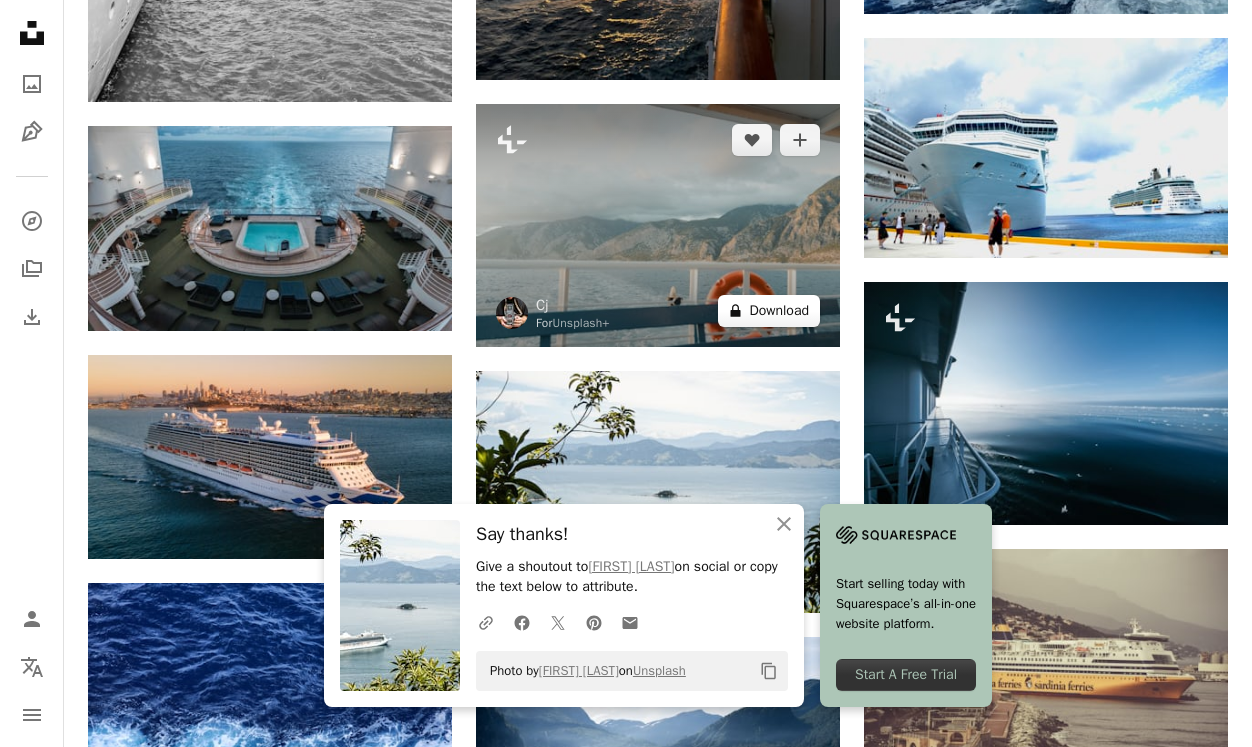 click on "A lock Download" at bounding box center (769, 311) 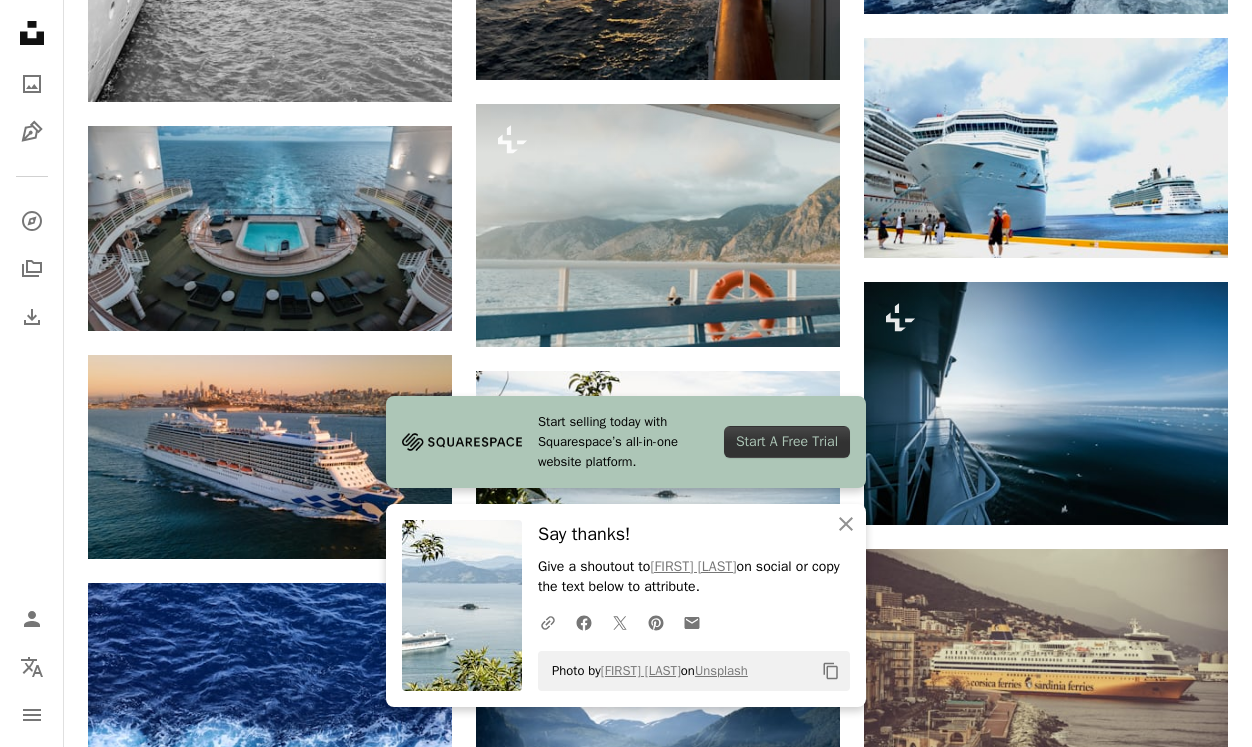 click on "An X shape Start selling today with Squarespace’s all-in-one website platform. Start A Free Trial An X shape Close Say thanks! Give a shoutout to  [FIRST] [LAST]  on social or copy the text below to attribute. A URL sharing icon (chains) Facebook icon X (formerly Twitter) icon Pinterest icon An envelope Photo by  [FIRST] [LAST]  on  Unsplash
Copy content Premium, ready to use images. Get unlimited access. A plus sign Members-only content added monthly A plus sign Unlimited royalty-free downloads A plus sign Illustrations  New A plus sign Enhanced legal protections yearly 65%  off monthly $20   $7 CAD per month * Get  Unsplash+ * When paid annually, billed upfront  $84 Taxes where applicable. Renews automatically. Cancel anytime." at bounding box center [626, 3283] 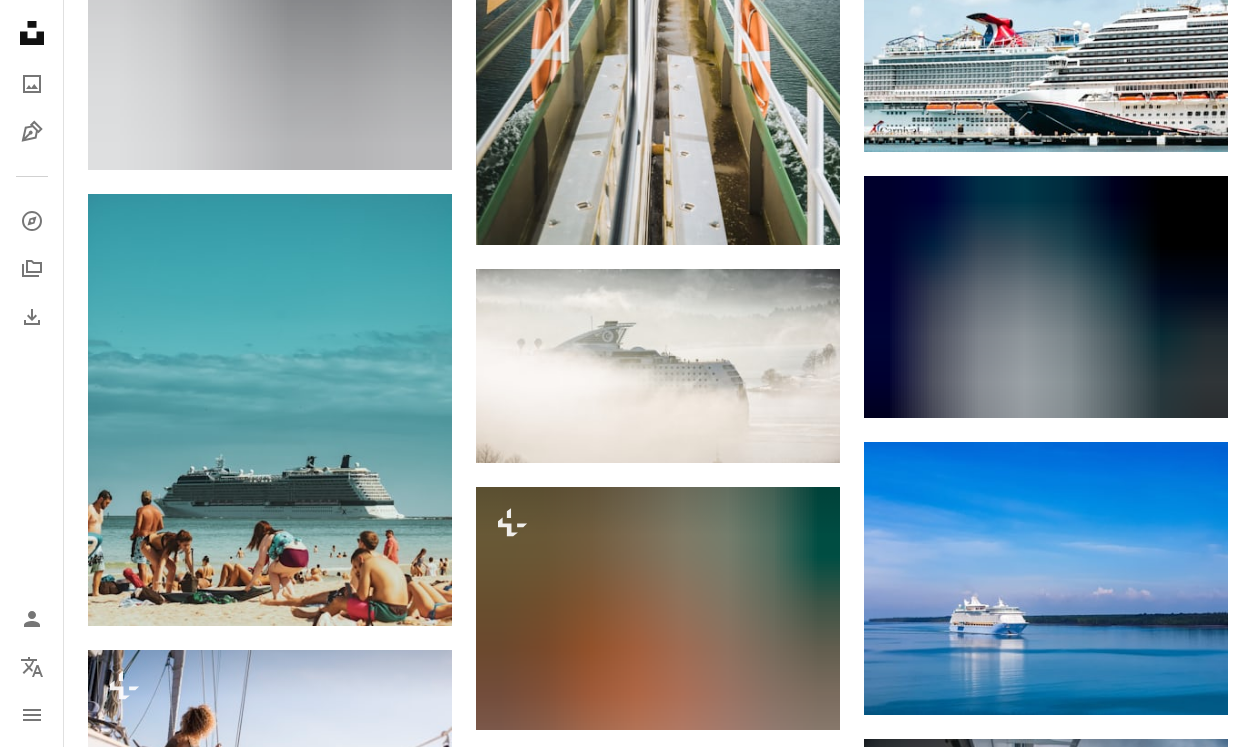 scroll, scrollTop: 17797, scrollLeft: 0, axis: vertical 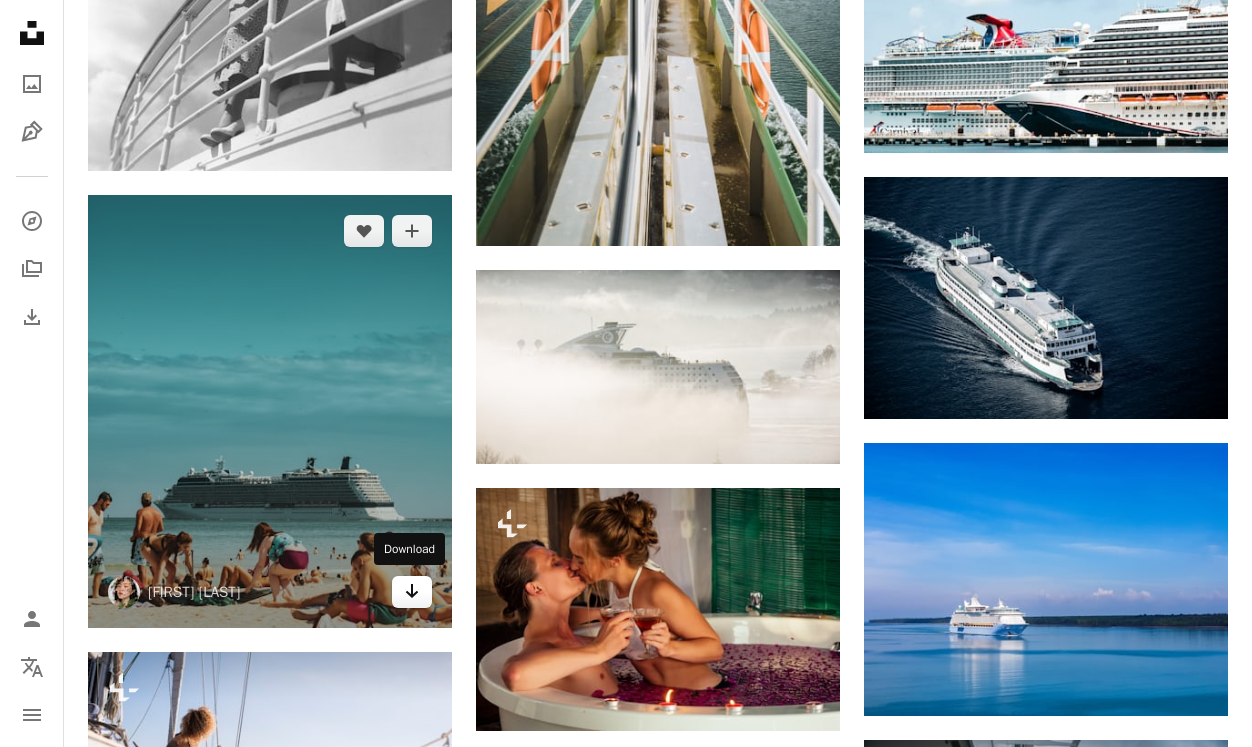 click 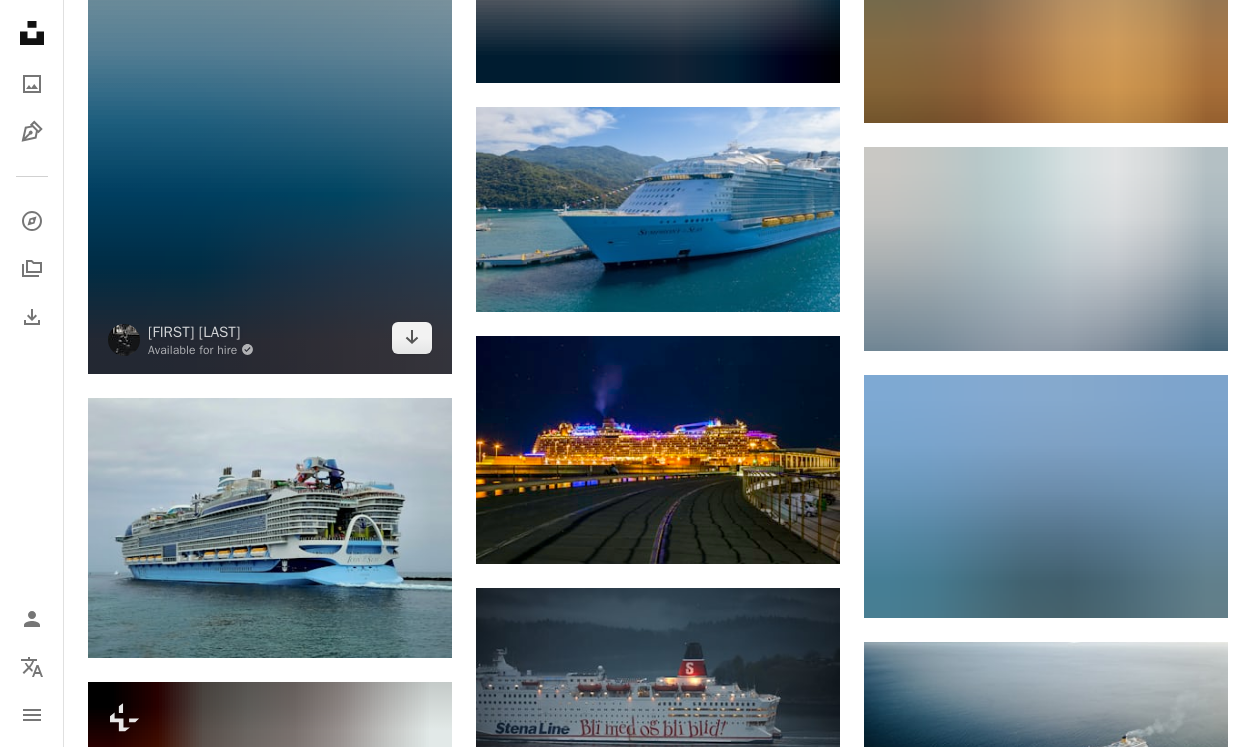 scroll, scrollTop: 18925, scrollLeft: 0, axis: vertical 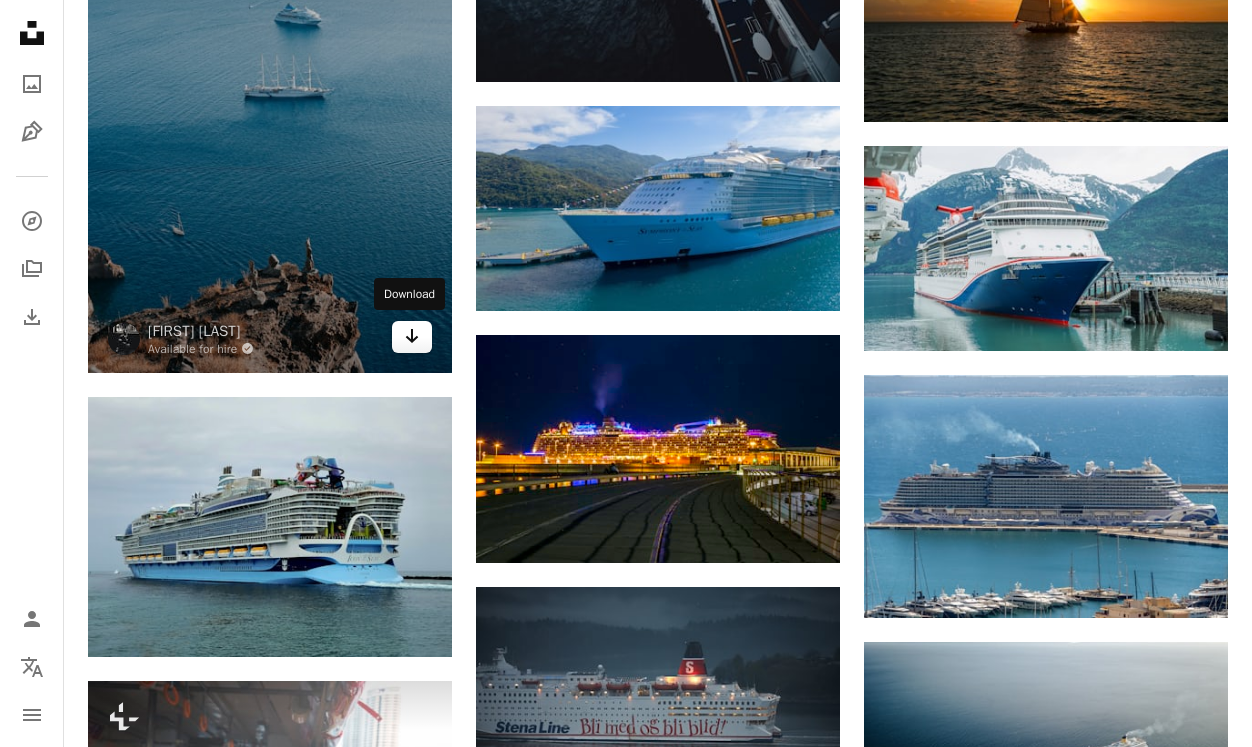 click on "Arrow pointing down" 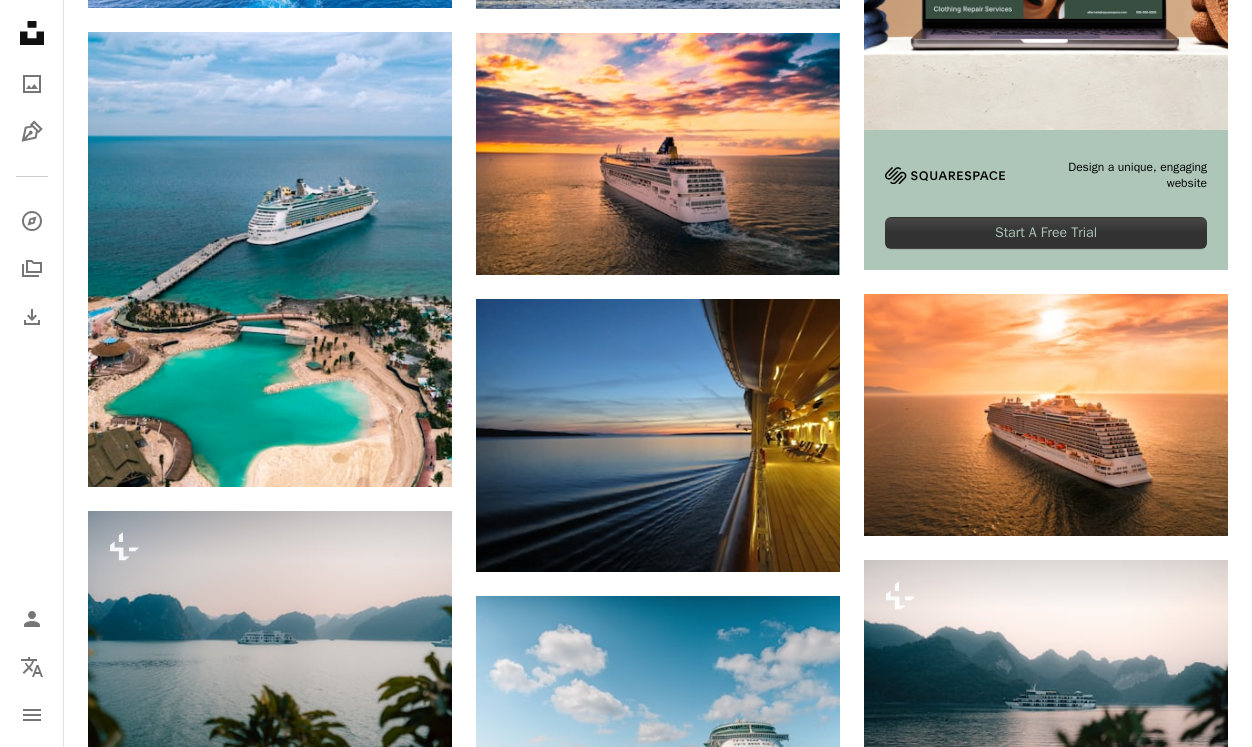 scroll, scrollTop: 0, scrollLeft: 0, axis: both 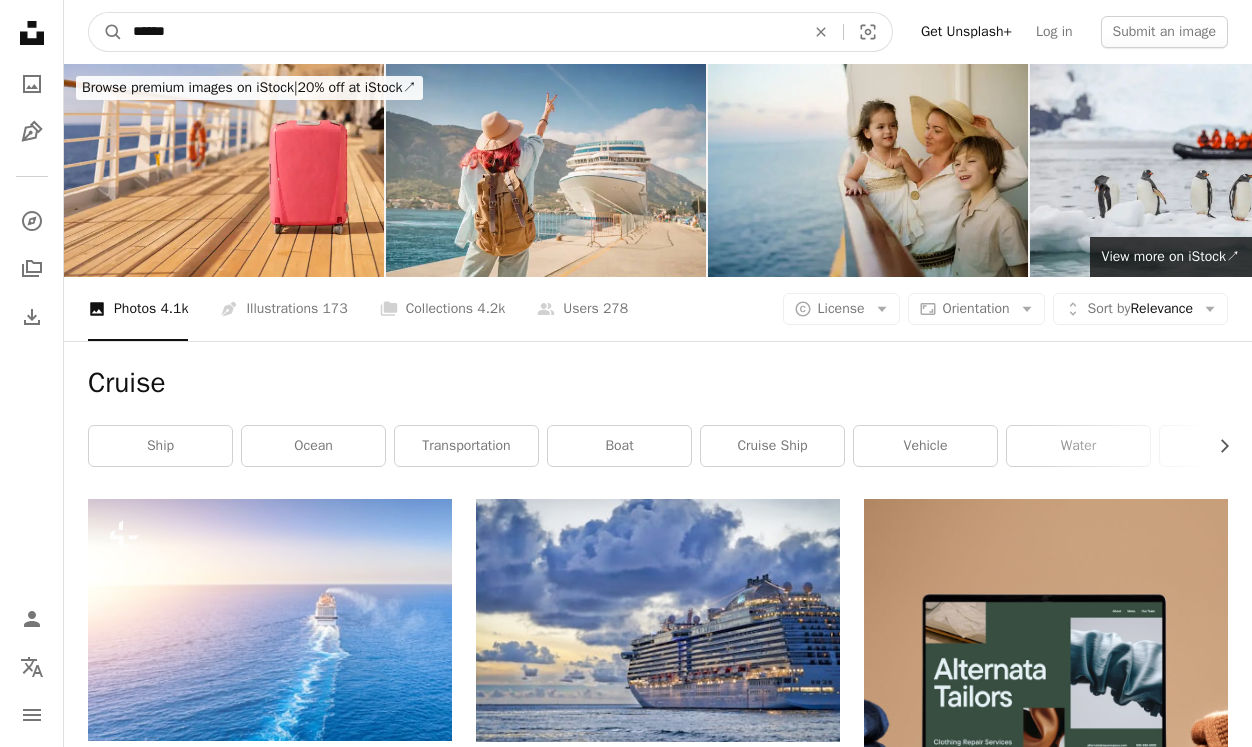 click on "******" at bounding box center (461, 32) 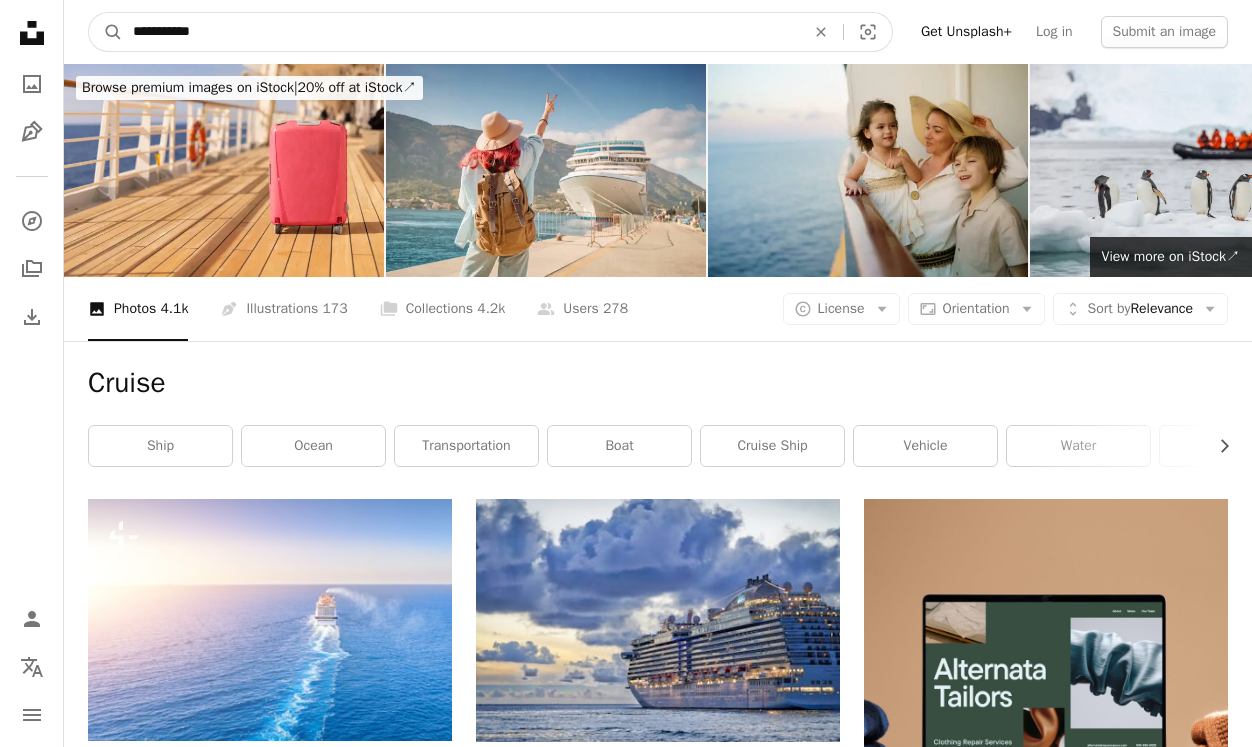 type on "**********" 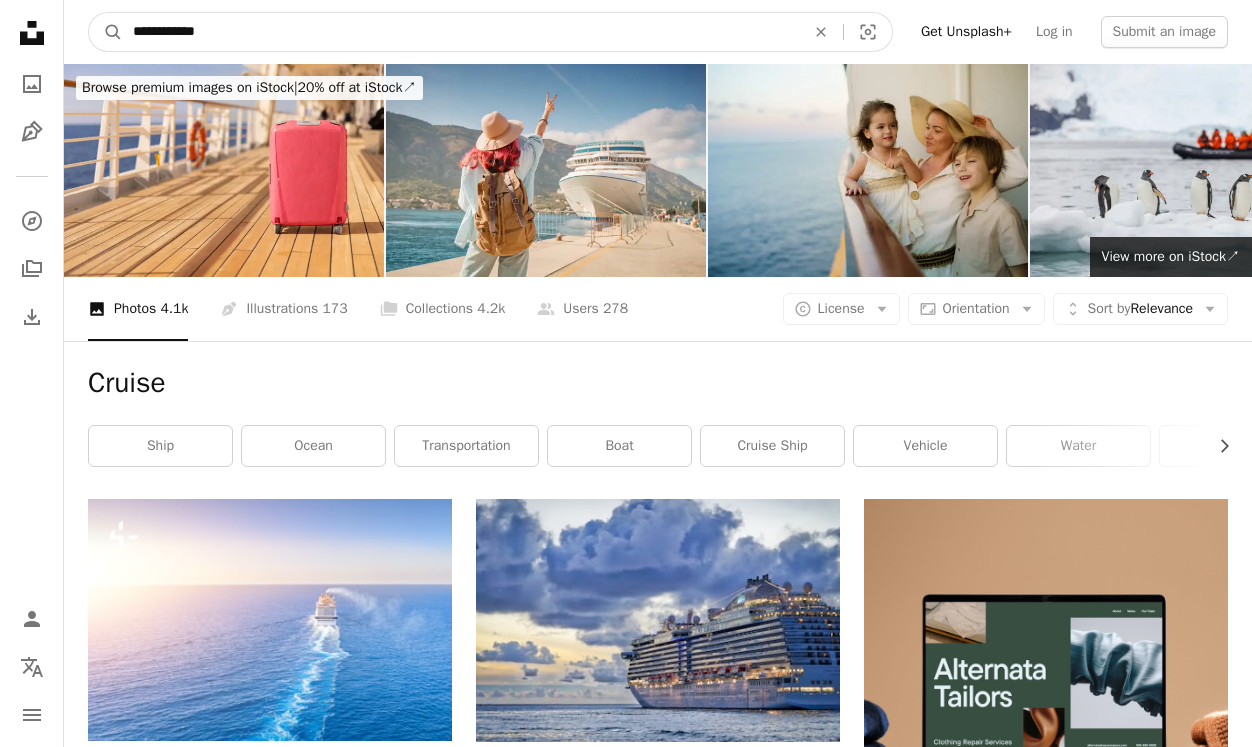 click on "A magnifying glass" at bounding box center [106, 32] 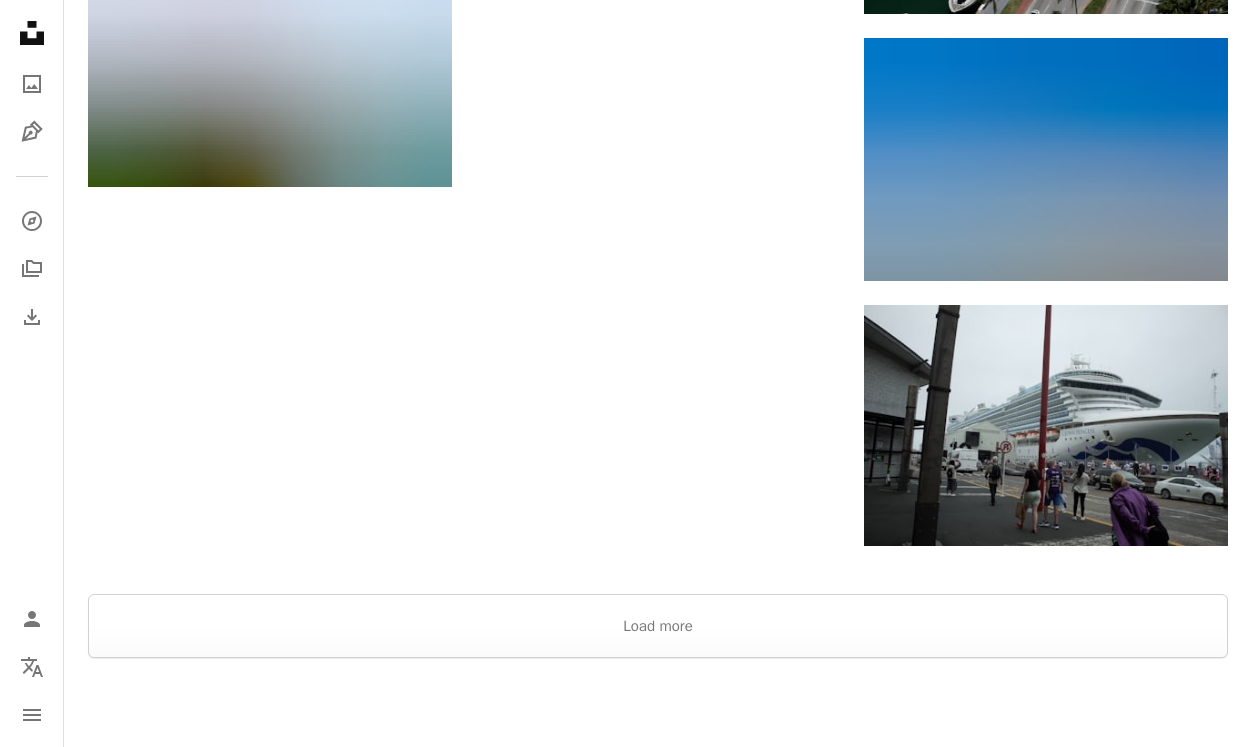 scroll, scrollTop: 2463, scrollLeft: 0, axis: vertical 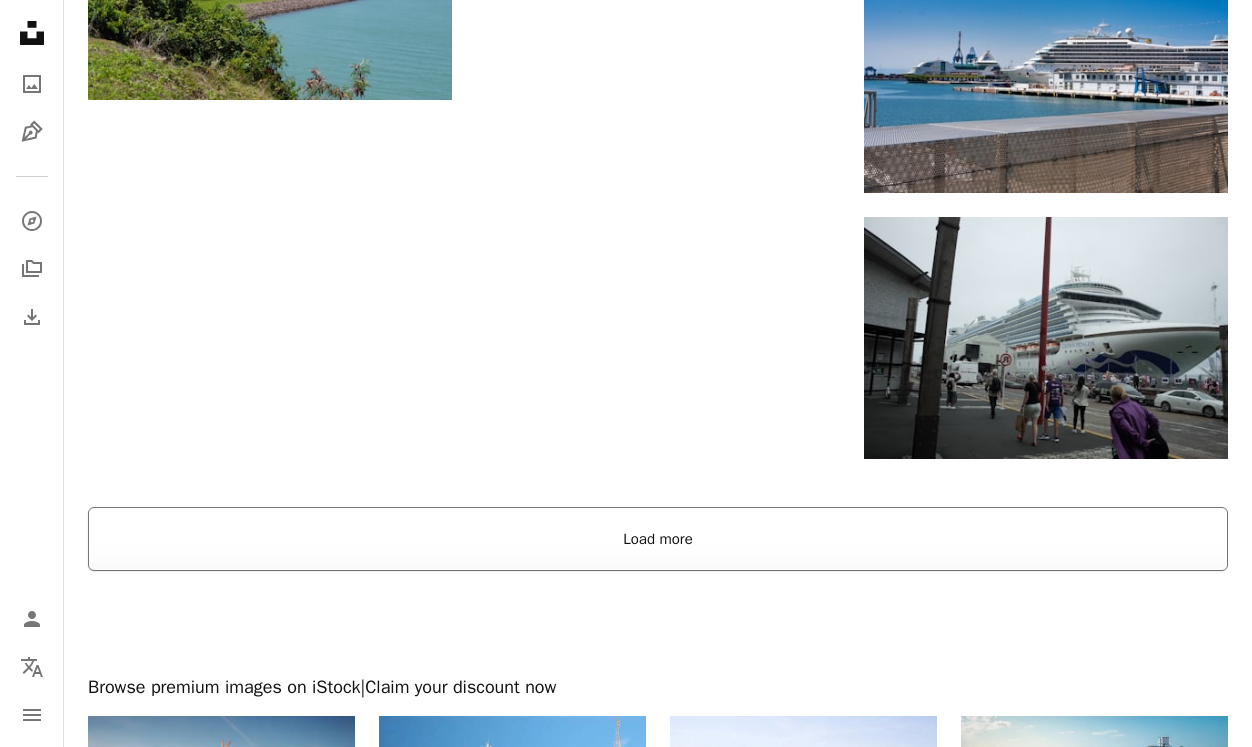 click on "Load more" at bounding box center [658, 539] 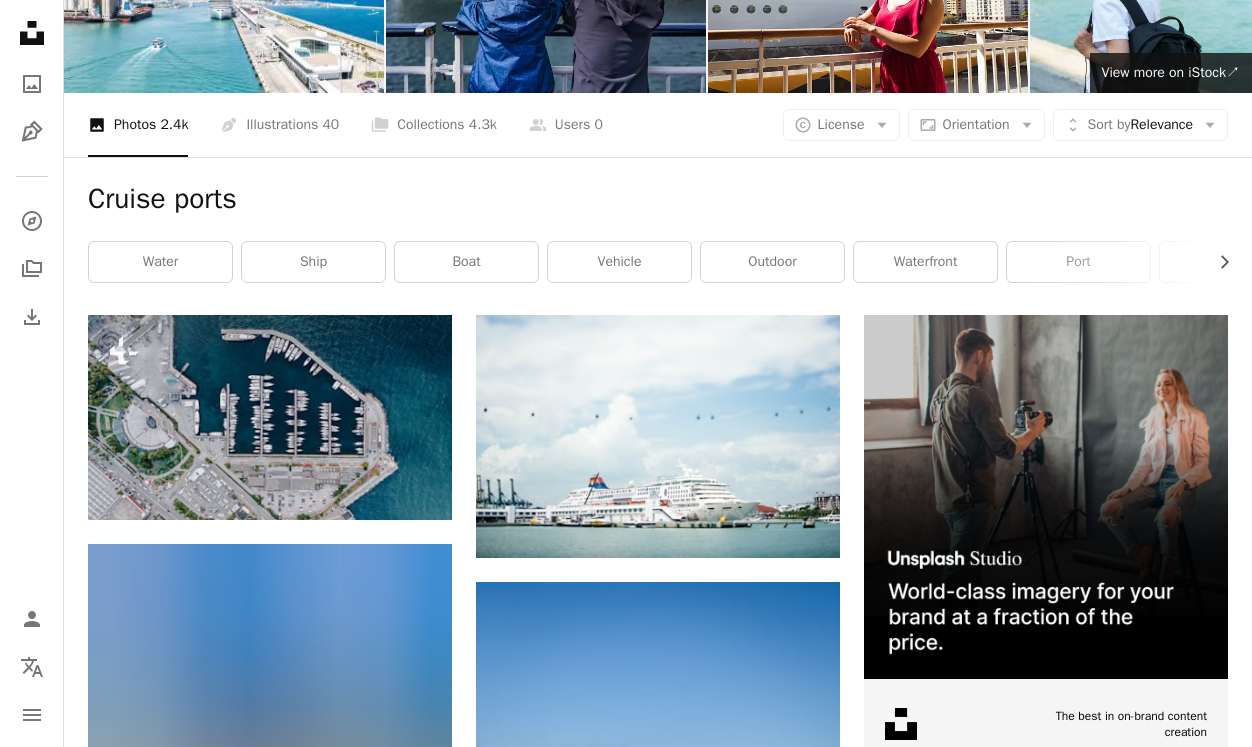 scroll, scrollTop: 0, scrollLeft: 0, axis: both 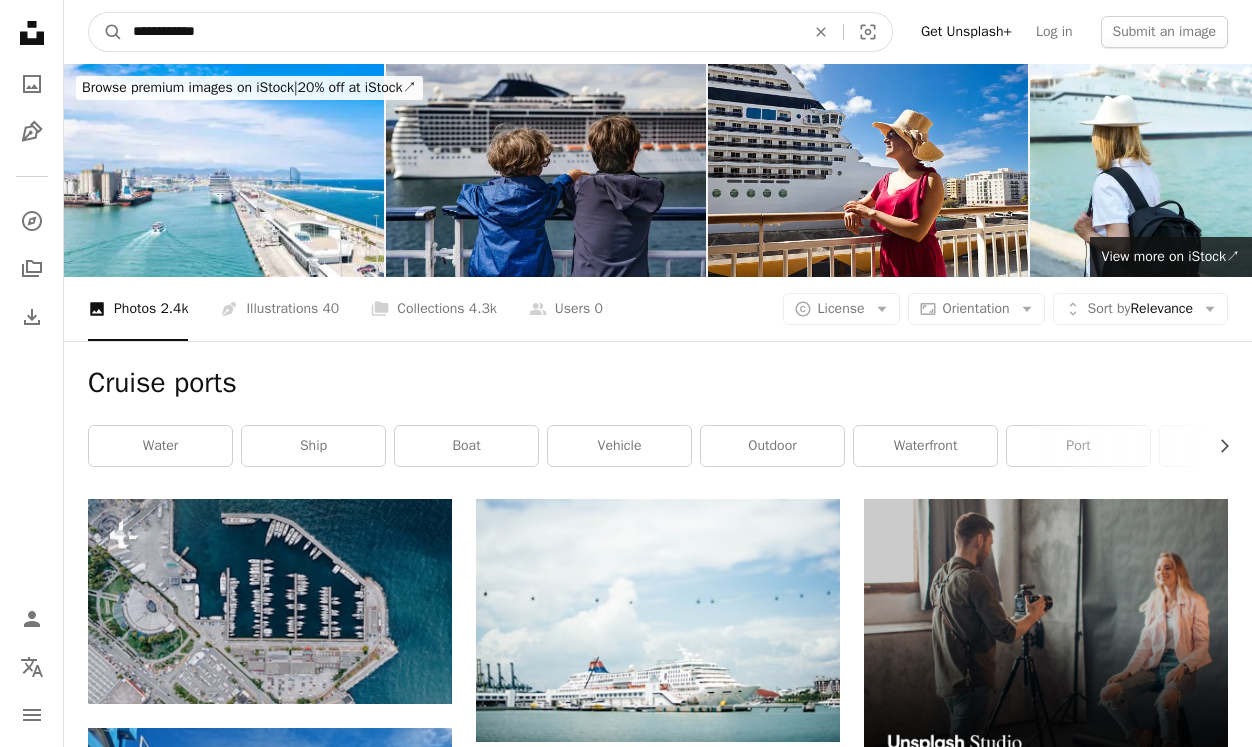 drag, startPoint x: 247, startPoint y: 39, endPoint x: 178, endPoint y: 39, distance: 69 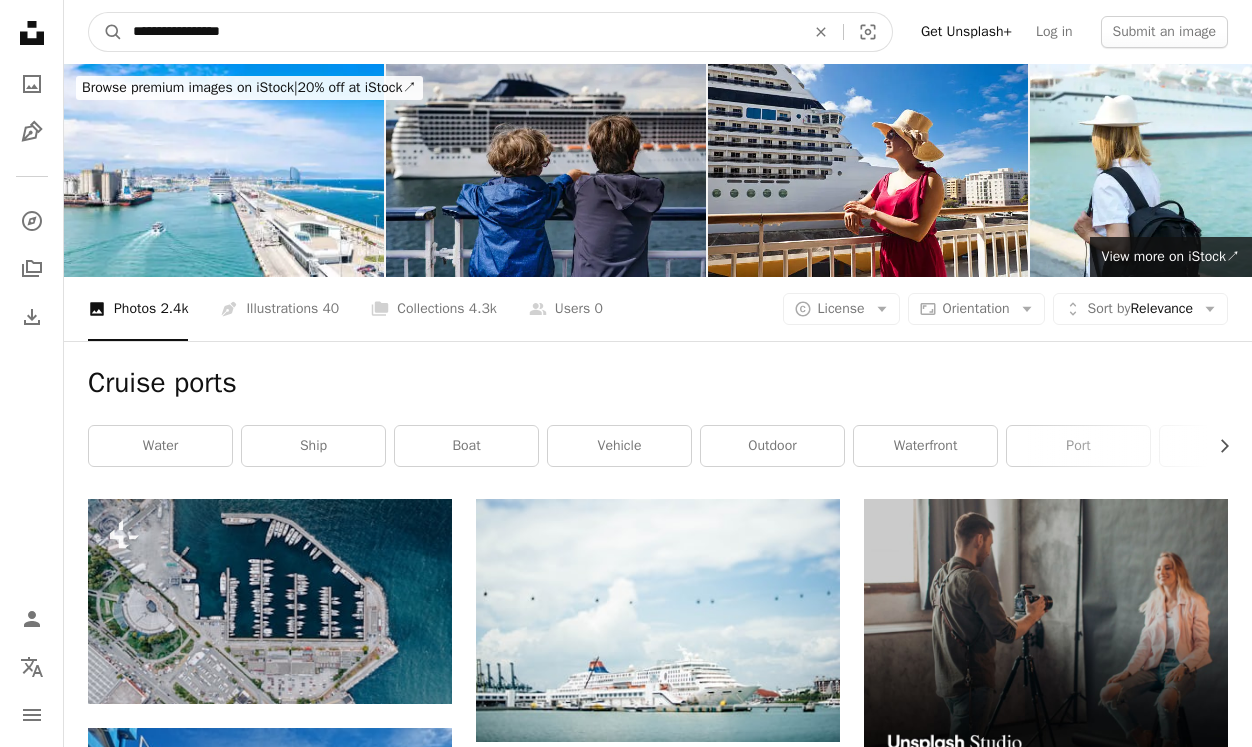 type on "**********" 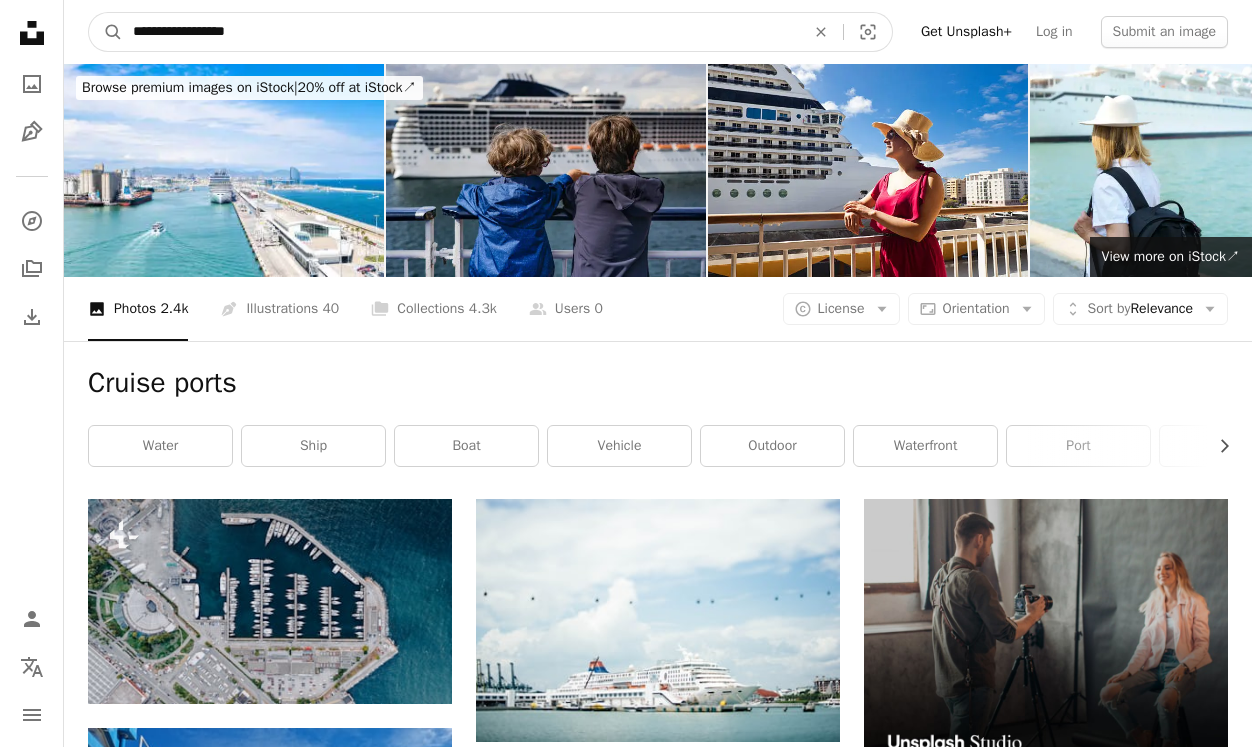 click on "A magnifying glass" at bounding box center (106, 32) 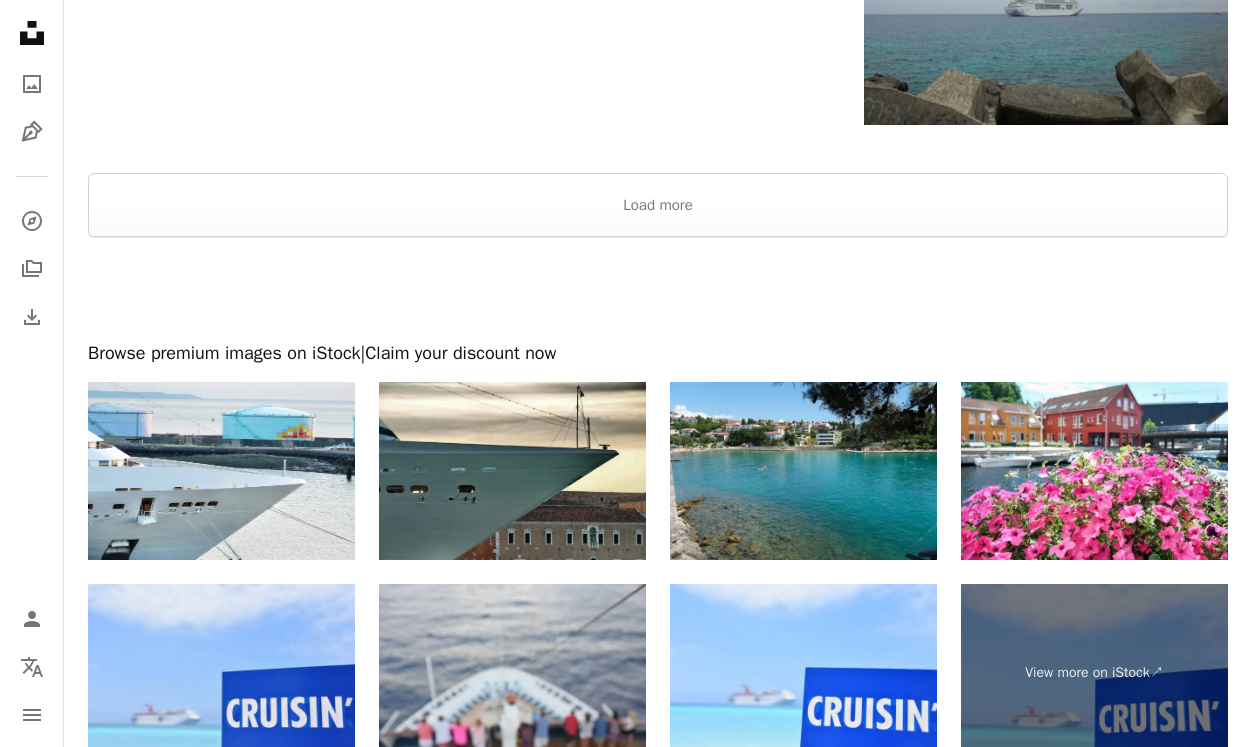 scroll, scrollTop: 3021, scrollLeft: 0, axis: vertical 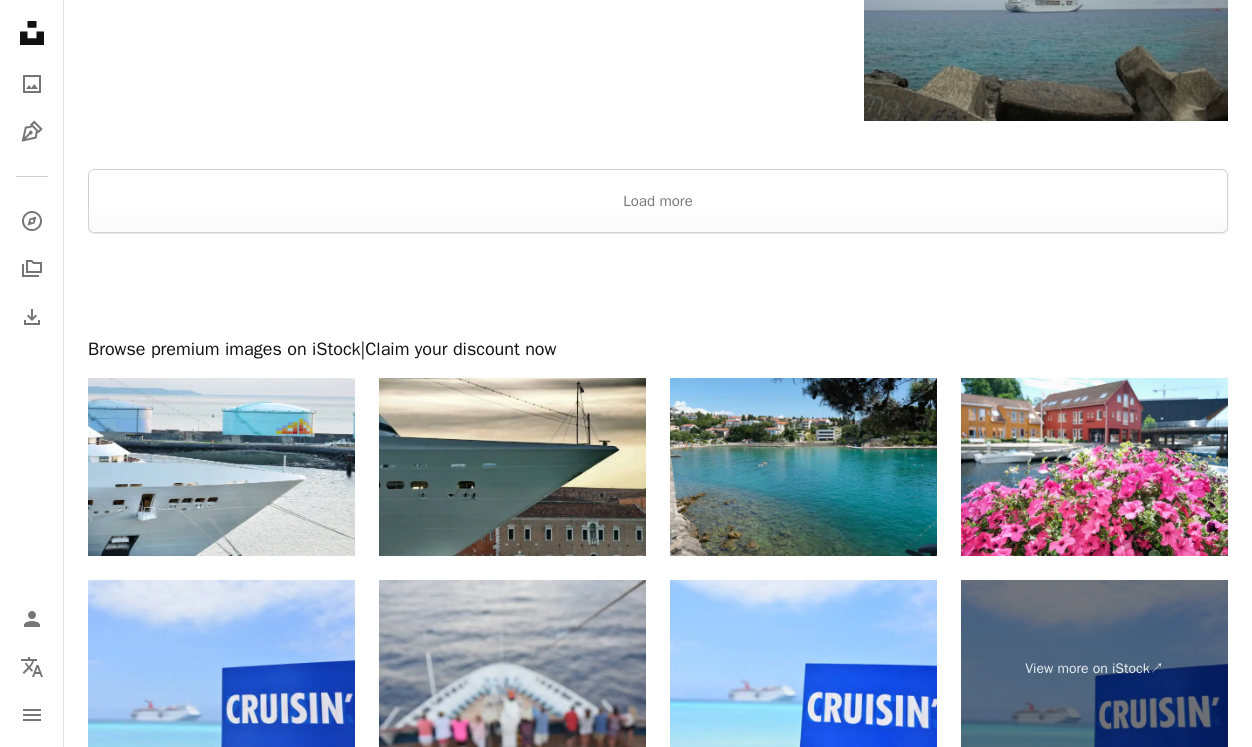 click at bounding box center [658, 285] 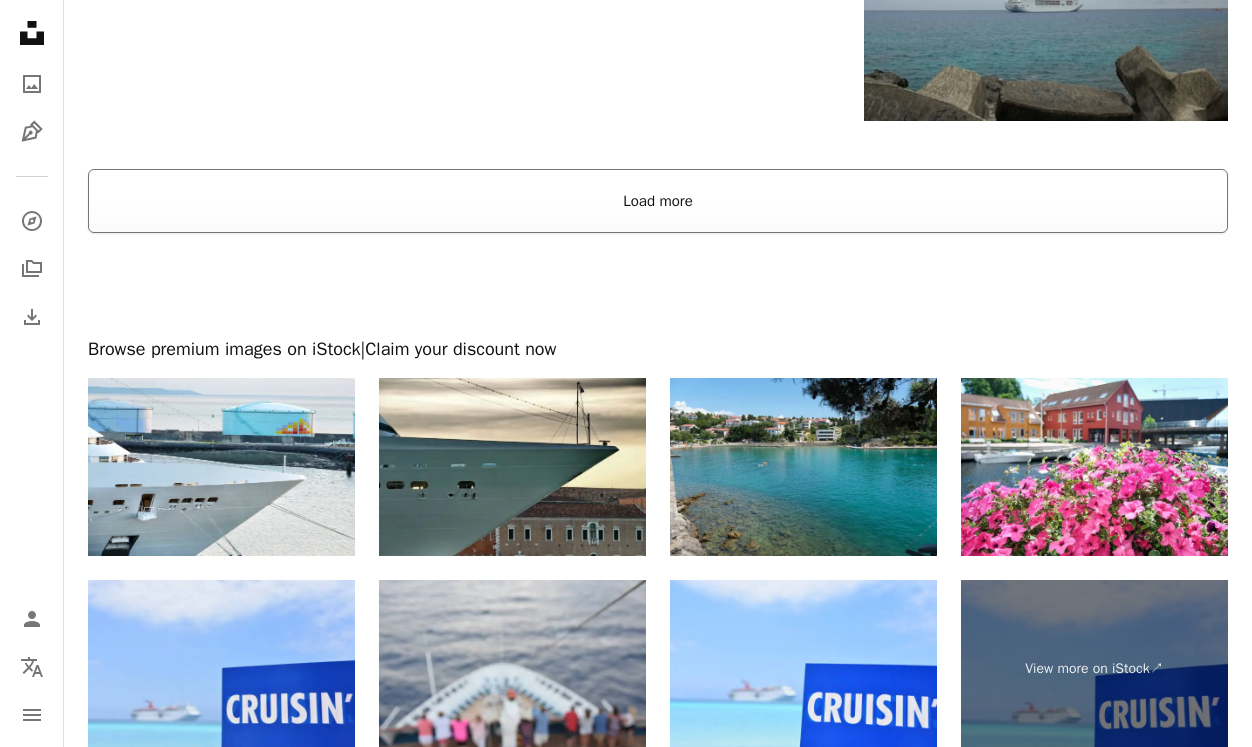 click on "Load more" at bounding box center [658, 201] 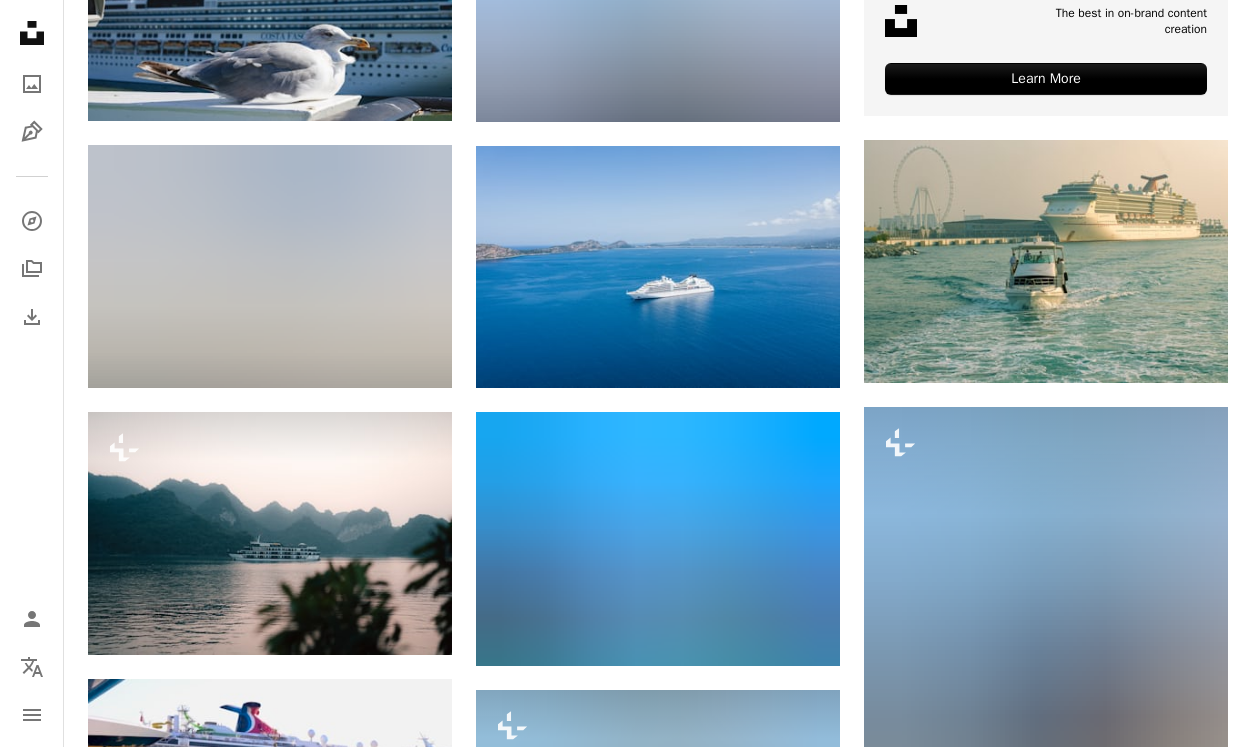 scroll, scrollTop: 0, scrollLeft: 0, axis: both 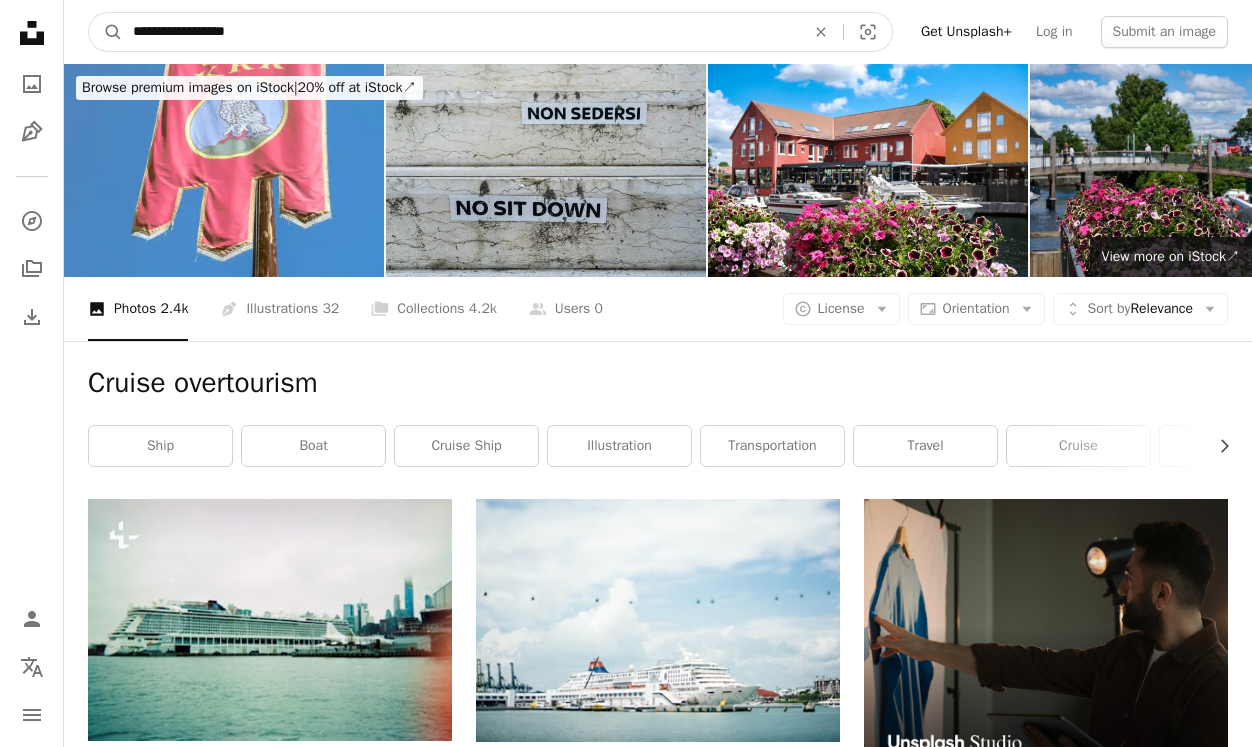 drag, startPoint x: 260, startPoint y: 31, endPoint x: 178, endPoint y: 30, distance: 82.006096 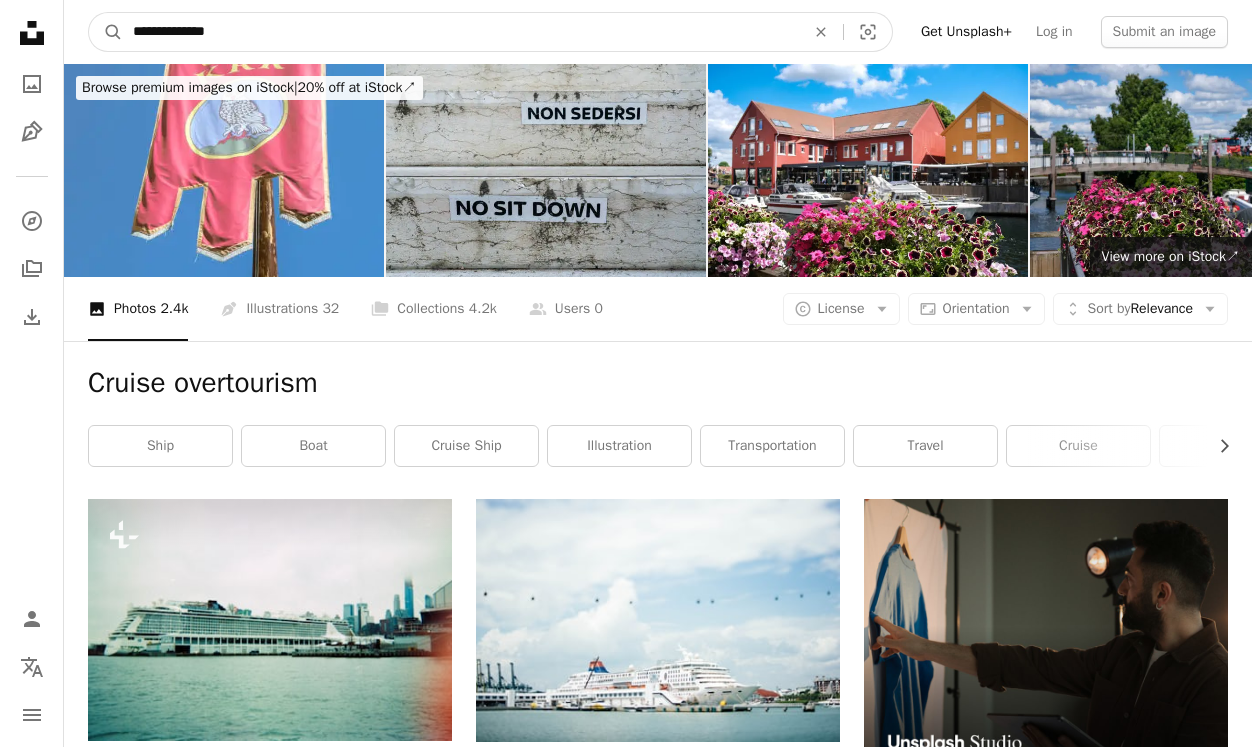 type on "**********" 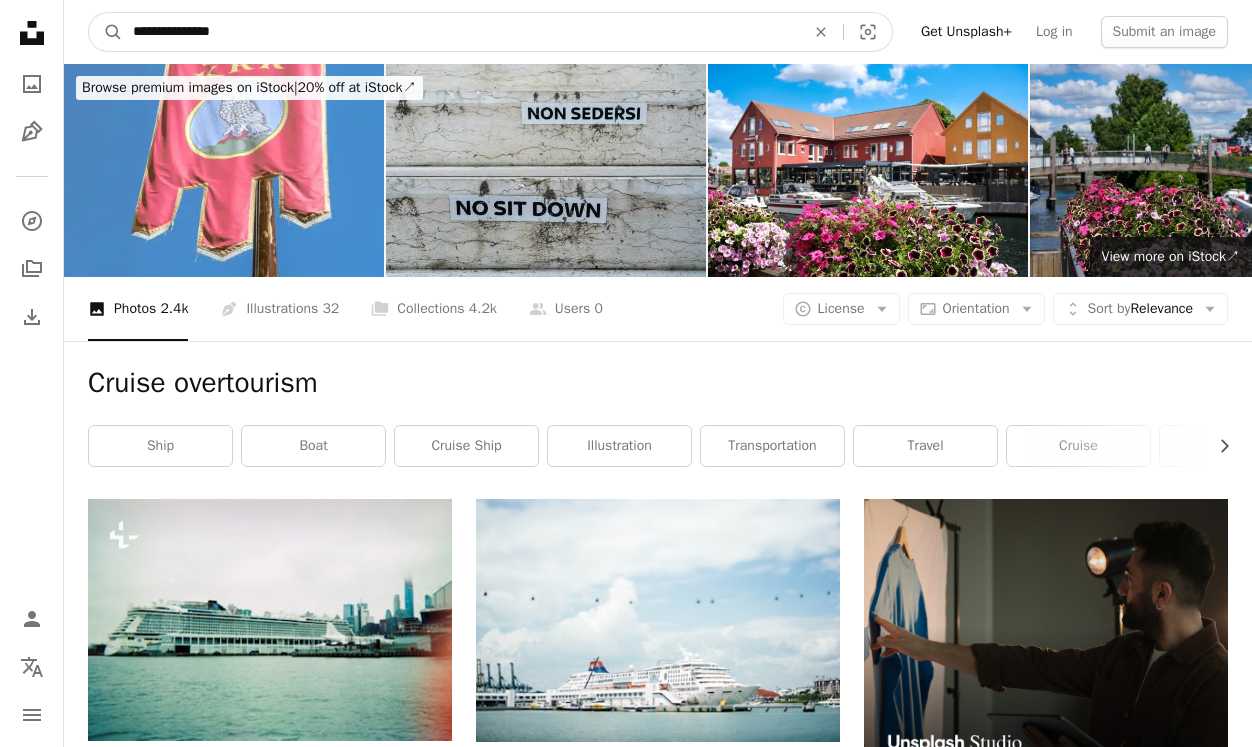 click on "A magnifying glass" at bounding box center (106, 32) 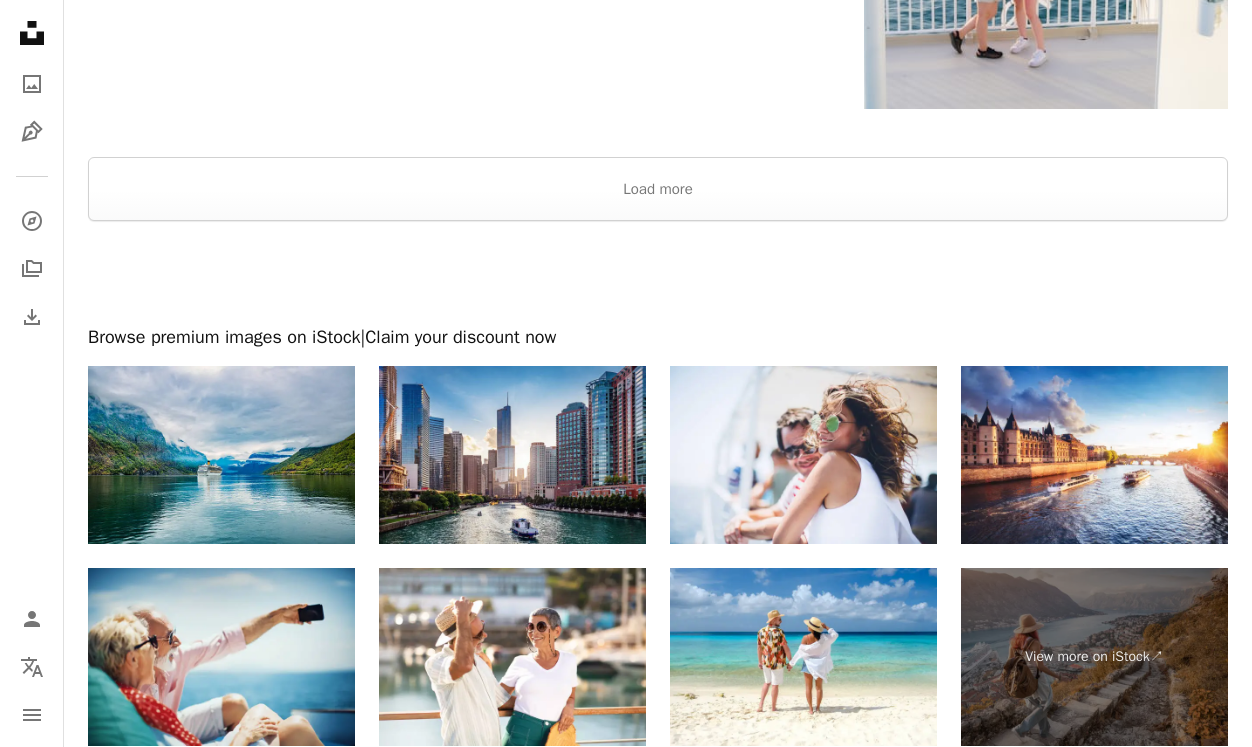 scroll, scrollTop: 3462, scrollLeft: 0, axis: vertical 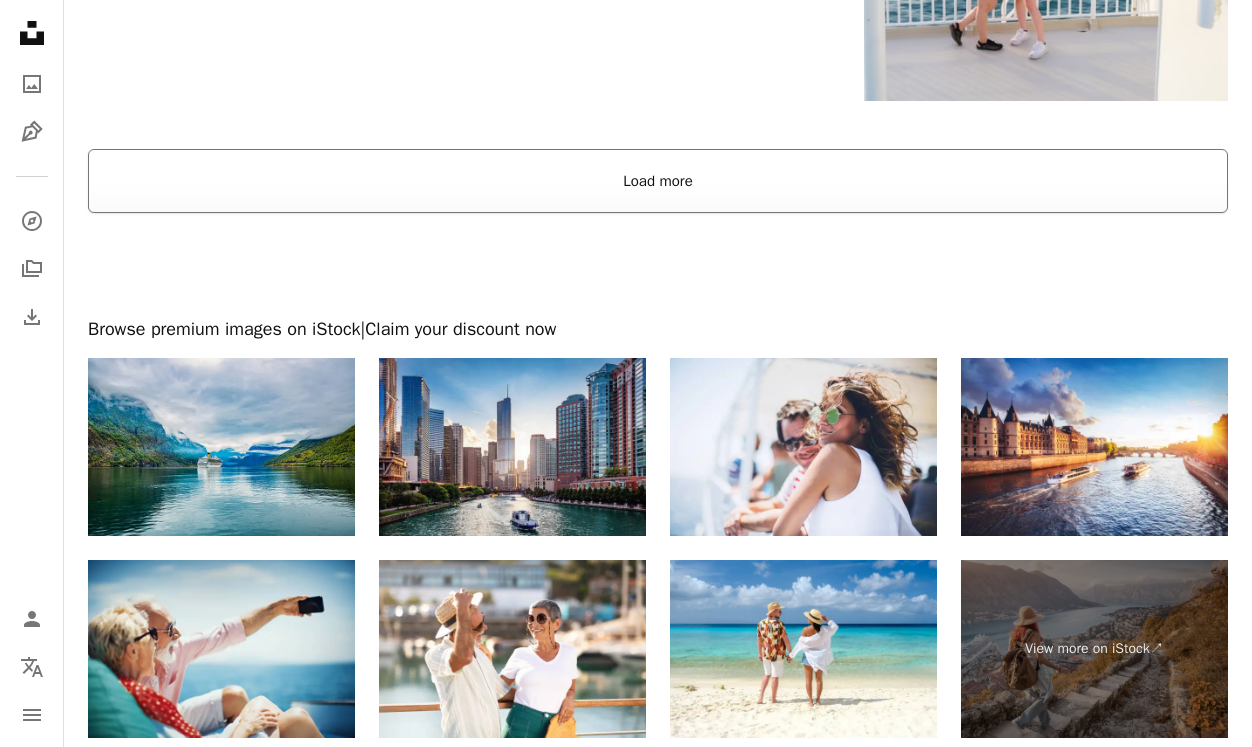 click on "Load more" at bounding box center (658, 181) 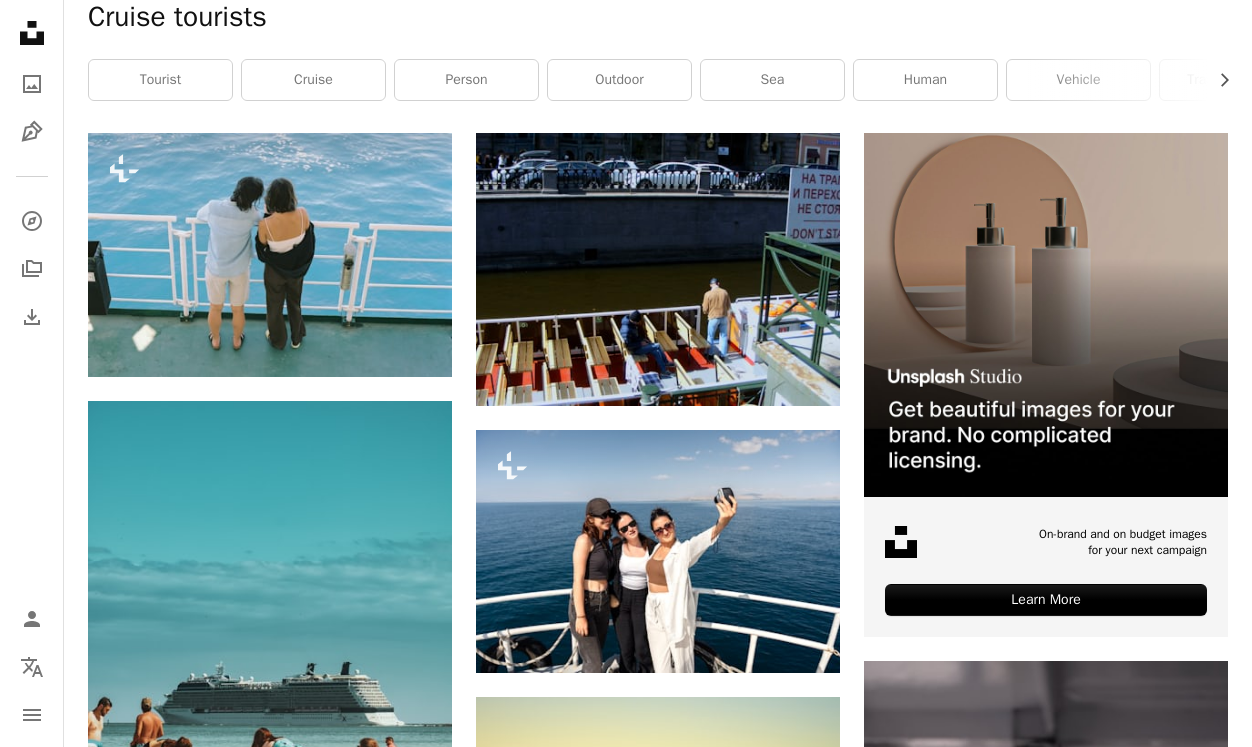scroll, scrollTop: 0, scrollLeft: 0, axis: both 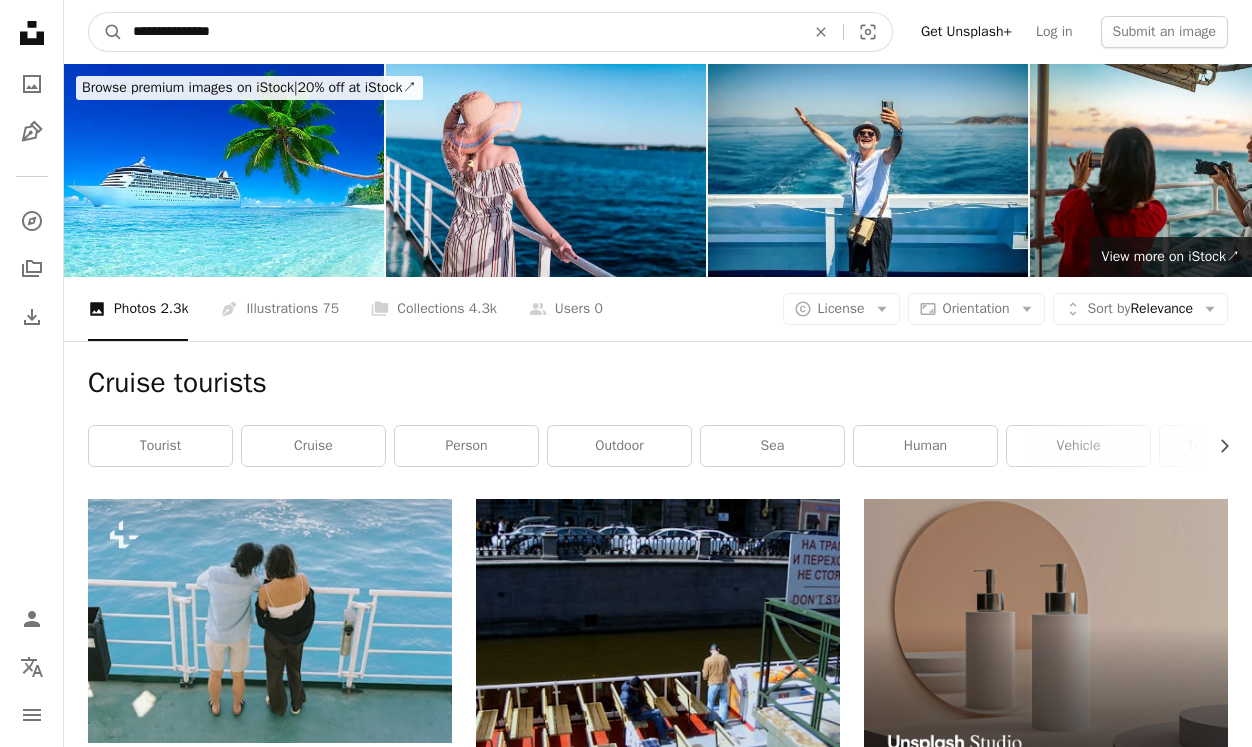 drag, startPoint x: 237, startPoint y: 30, endPoint x: 179, endPoint y: 36, distance: 58.30952 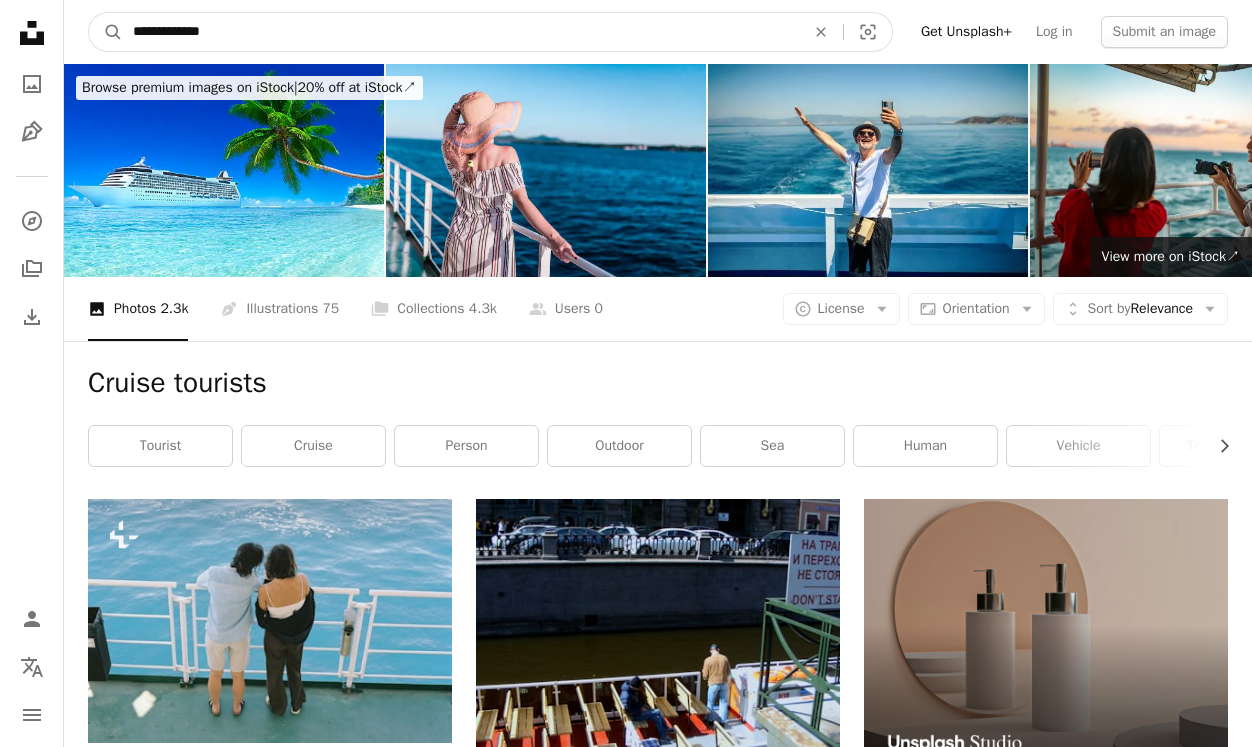 type on "**********" 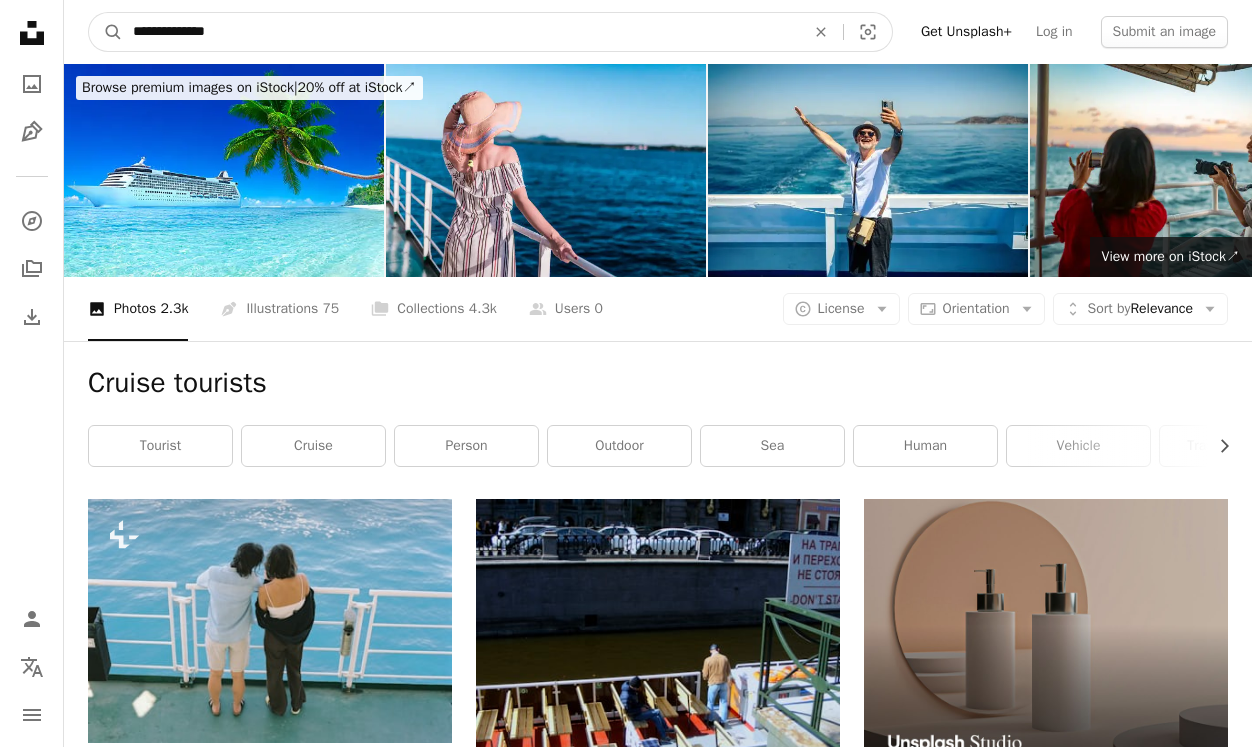 click on "A magnifying glass" at bounding box center (106, 32) 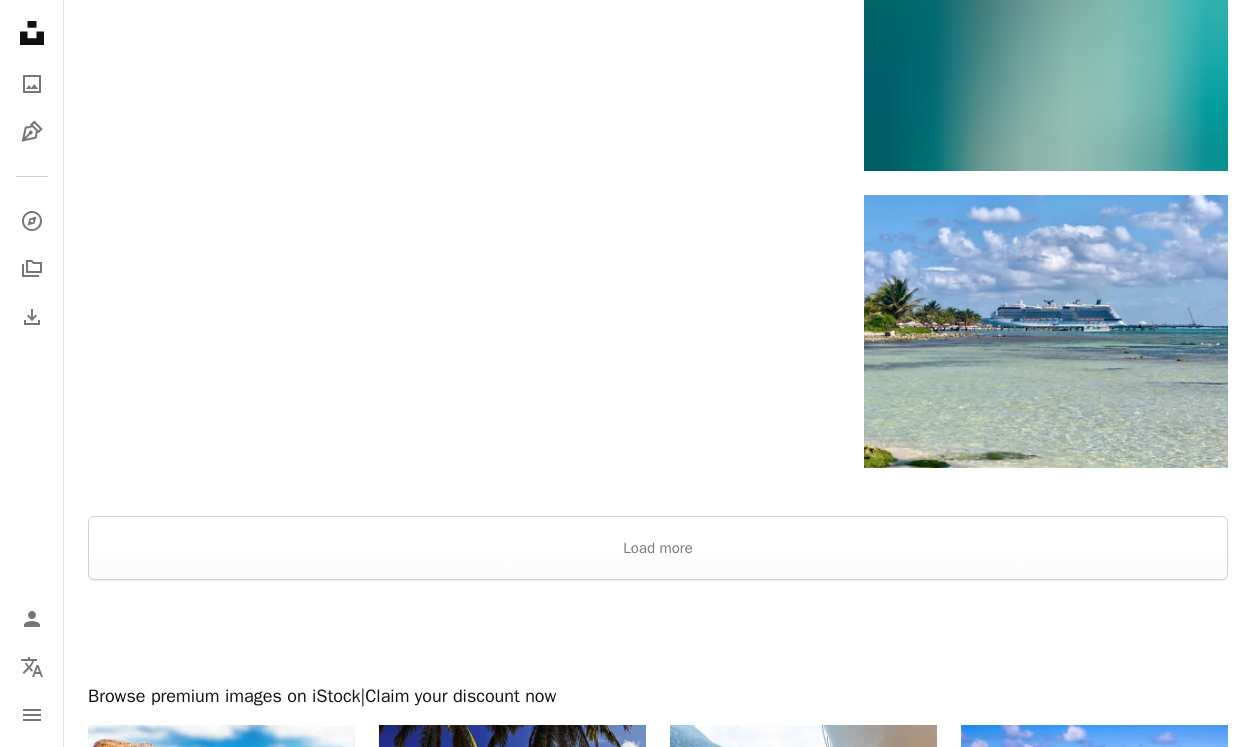 scroll, scrollTop: 3136, scrollLeft: 0, axis: vertical 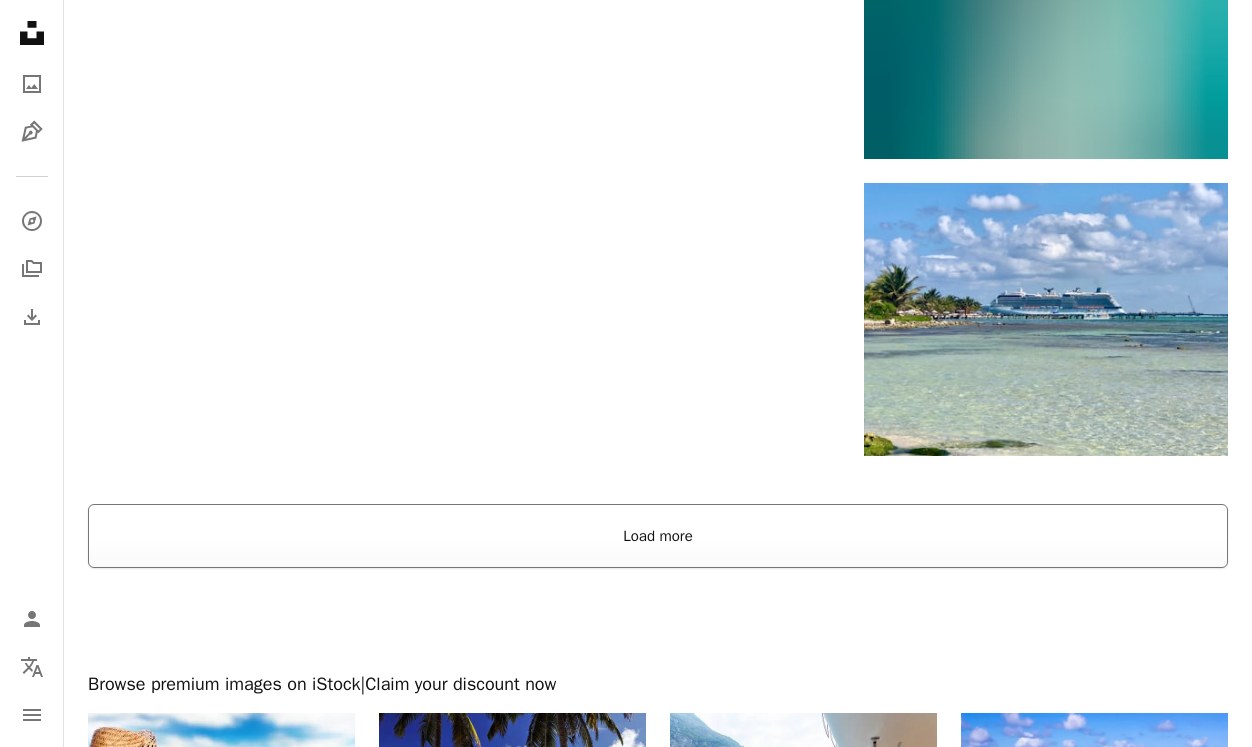 click on "Load more" at bounding box center (658, 536) 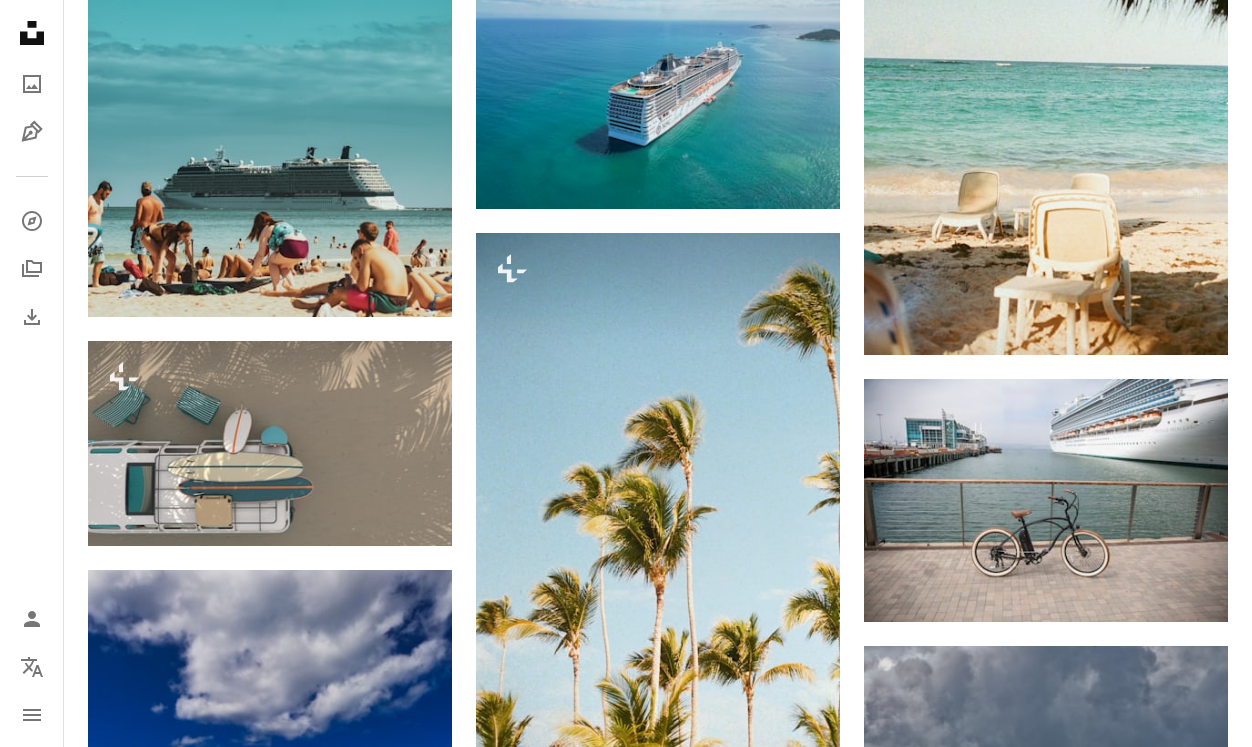 scroll, scrollTop: 5915, scrollLeft: 0, axis: vertical 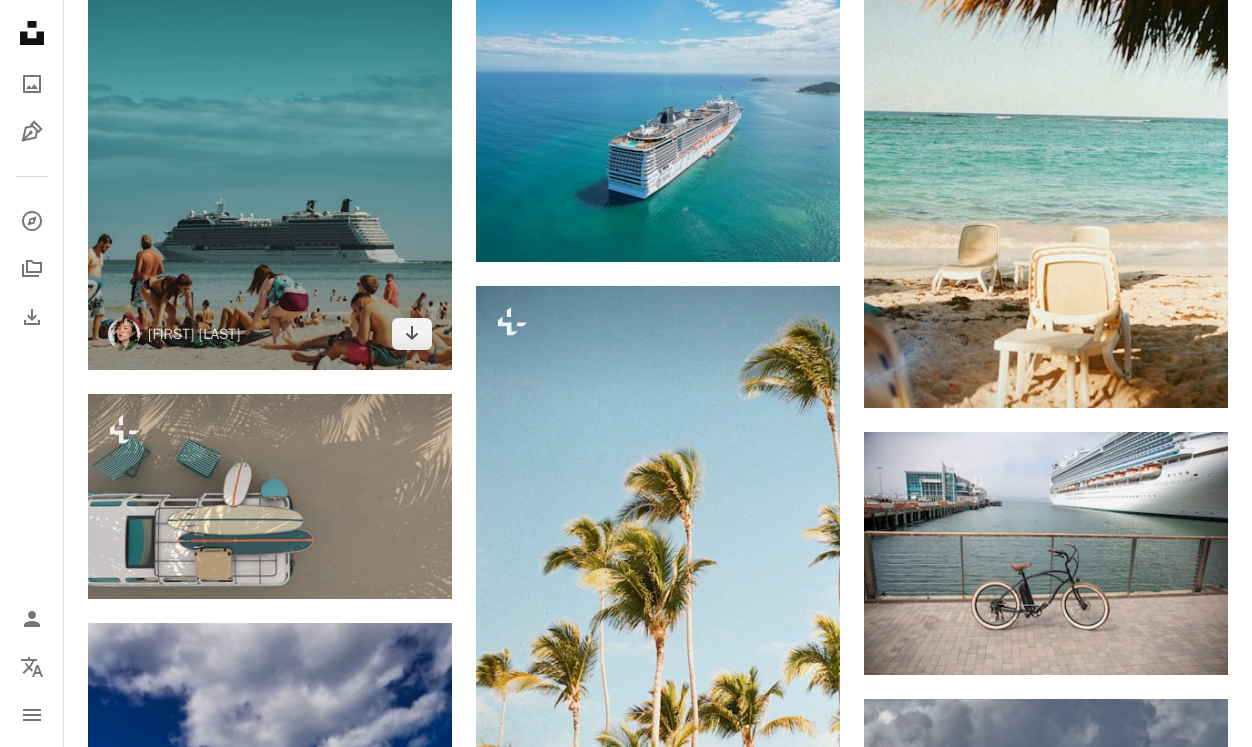 click at bounding box center (270, 154) 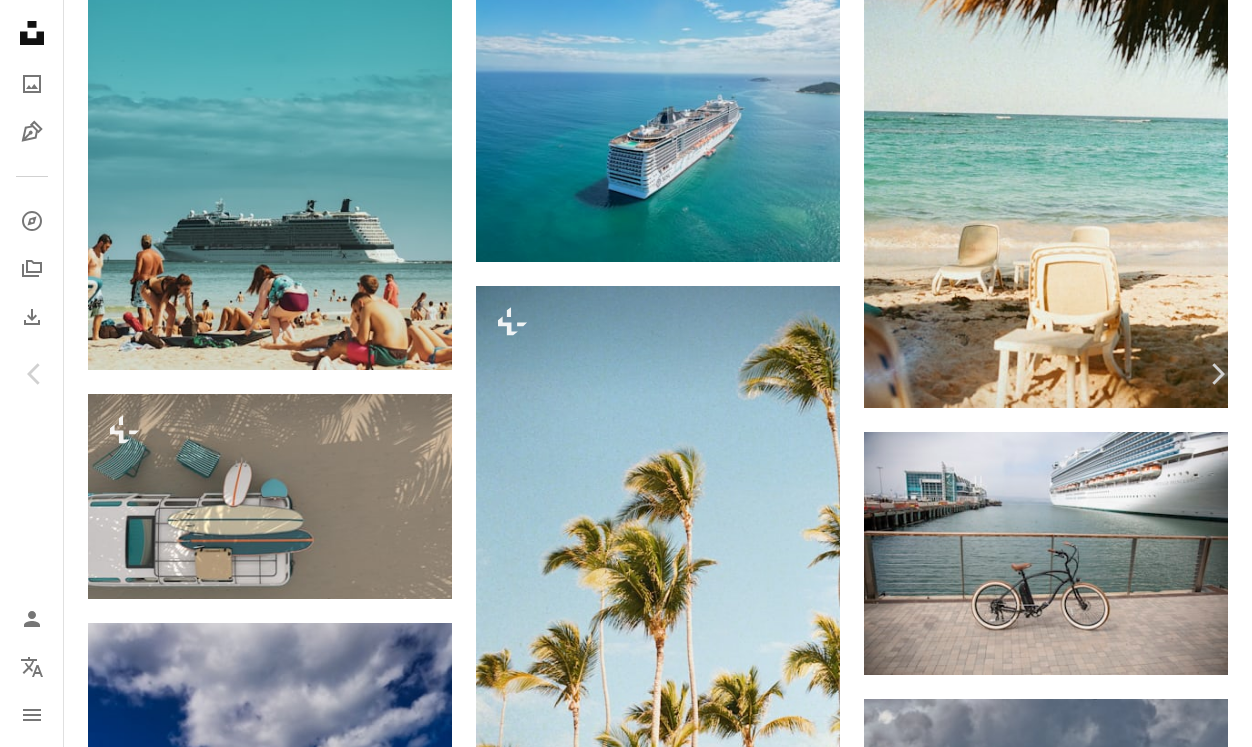 scroll, scrollTop: 0, scrollLeft: 0, axis: both 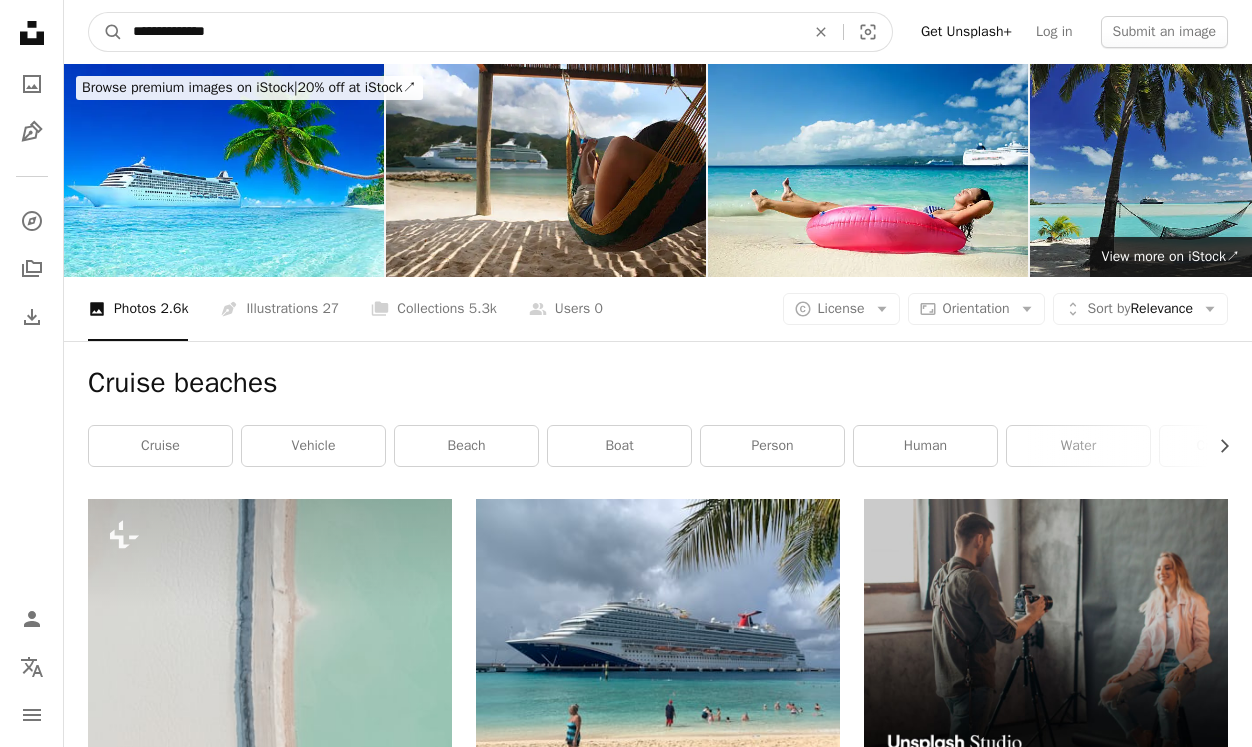 drag, startPoint x: 244, startPoint y: 43, endPoint x: 178, endPoint y: 24, distance: 68.68042 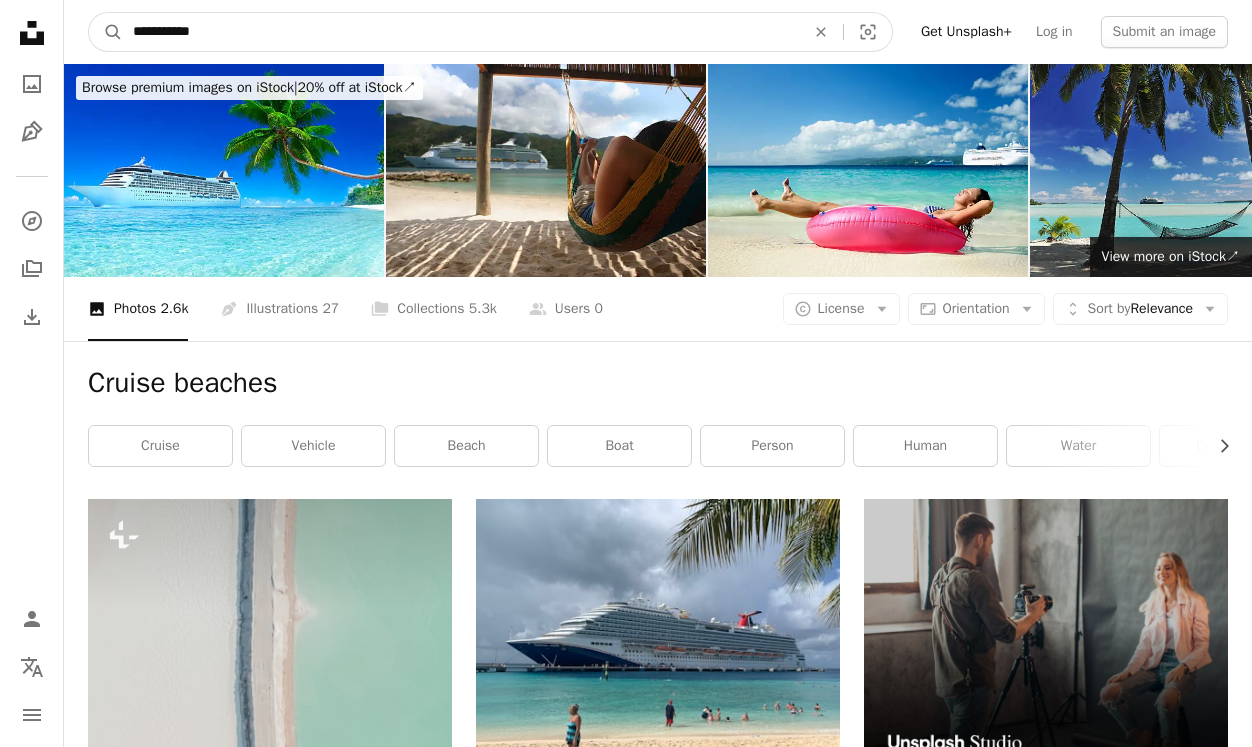 type on "**********" 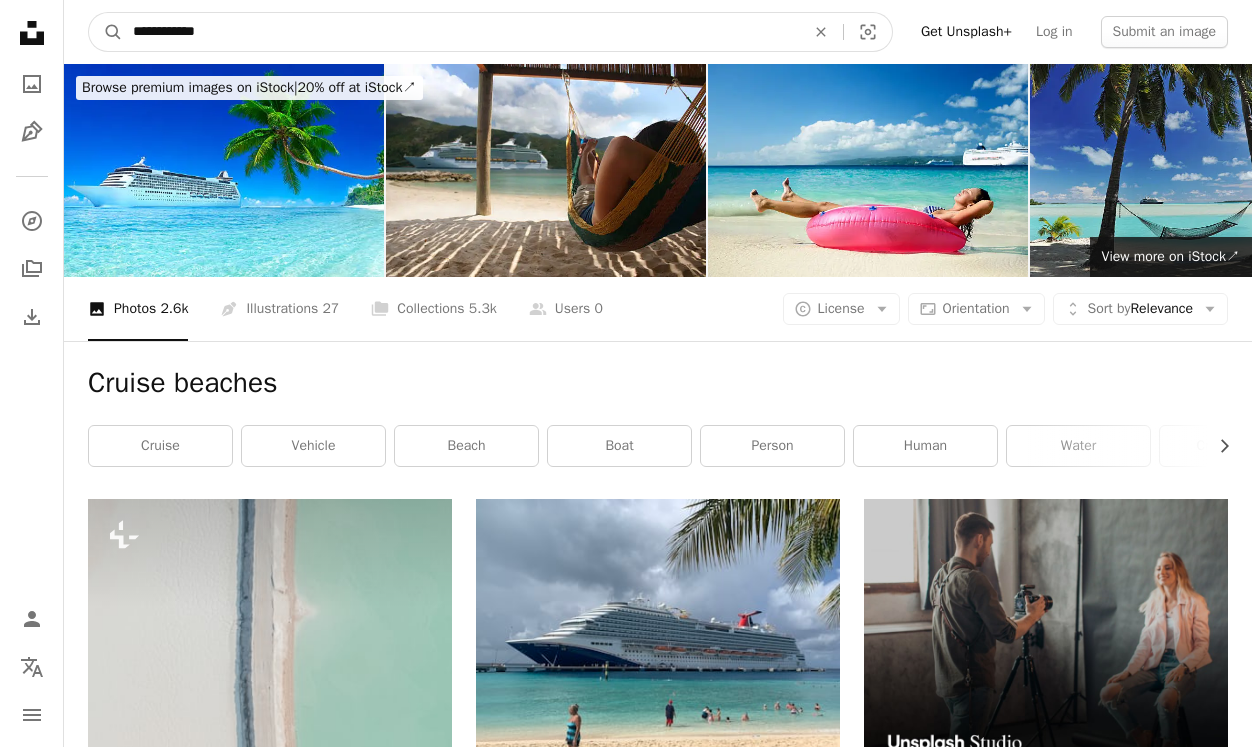 click on "A magnifying glass" at bounding box center (106, 32) 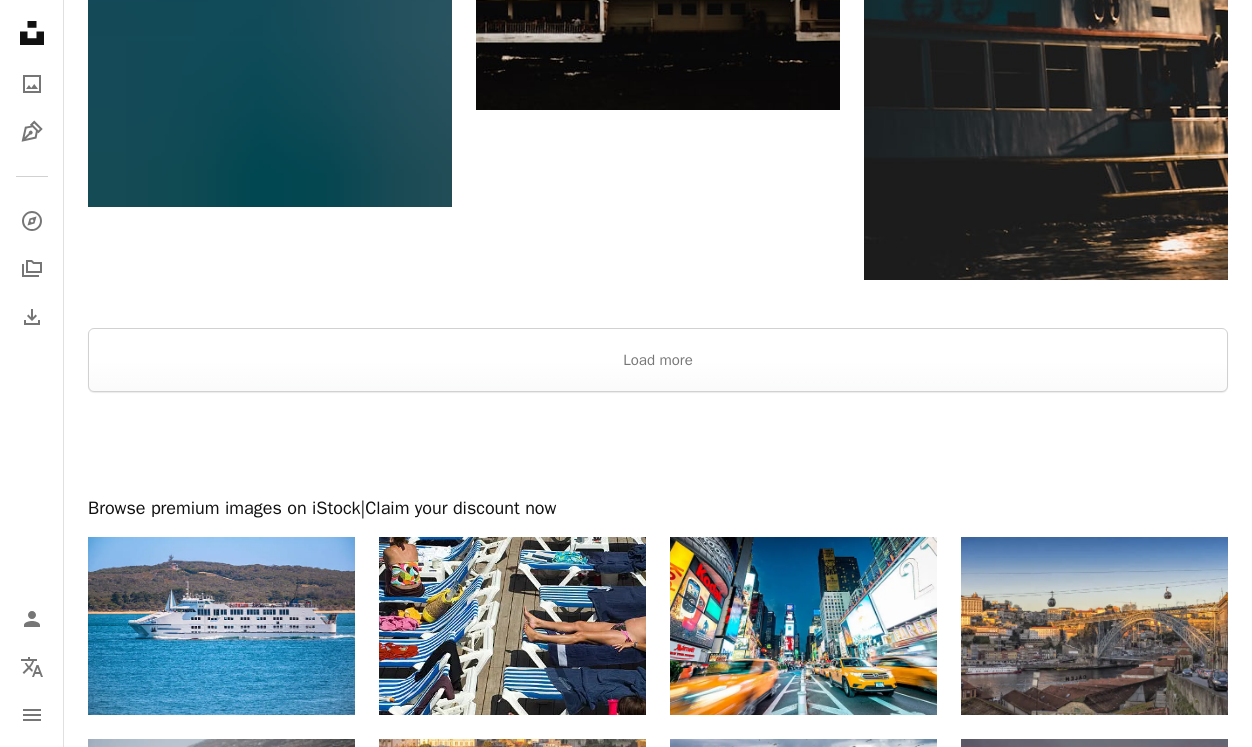 scroll, scrollTop: 2969, scrollLeft: 0, axis: vertical 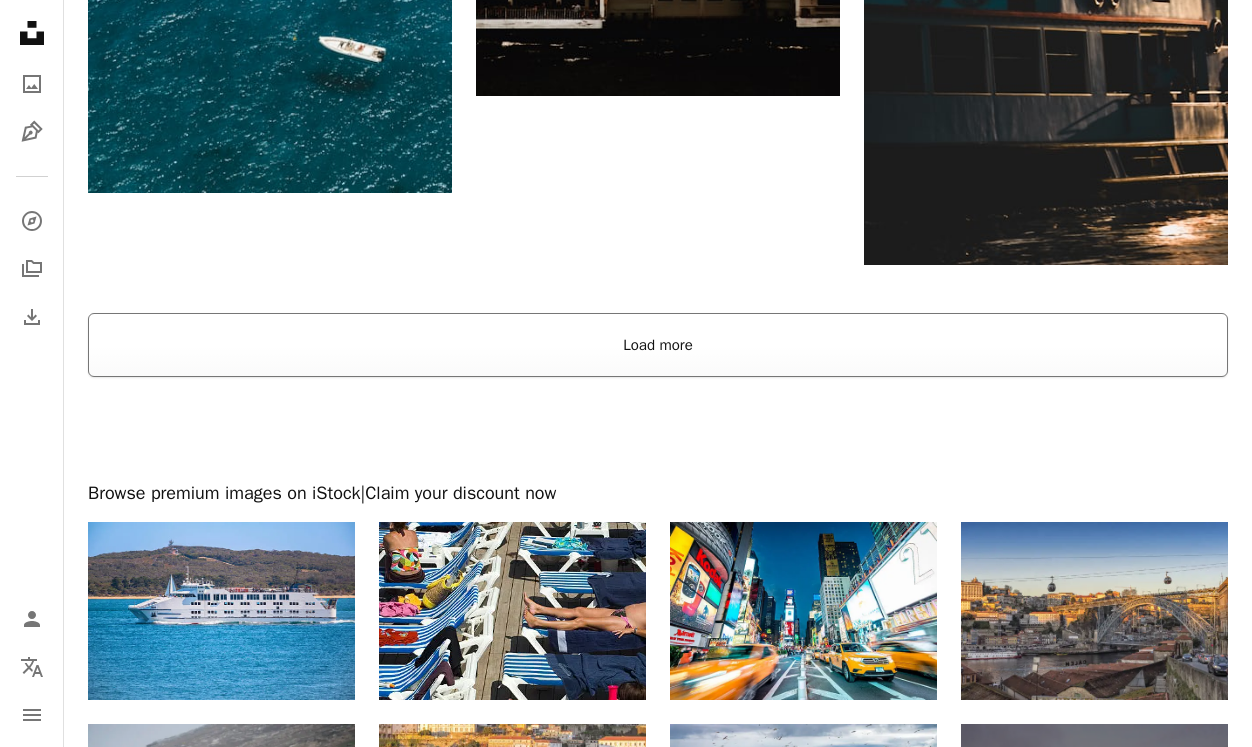 click on "Load more" at bounding box center [658, 345] 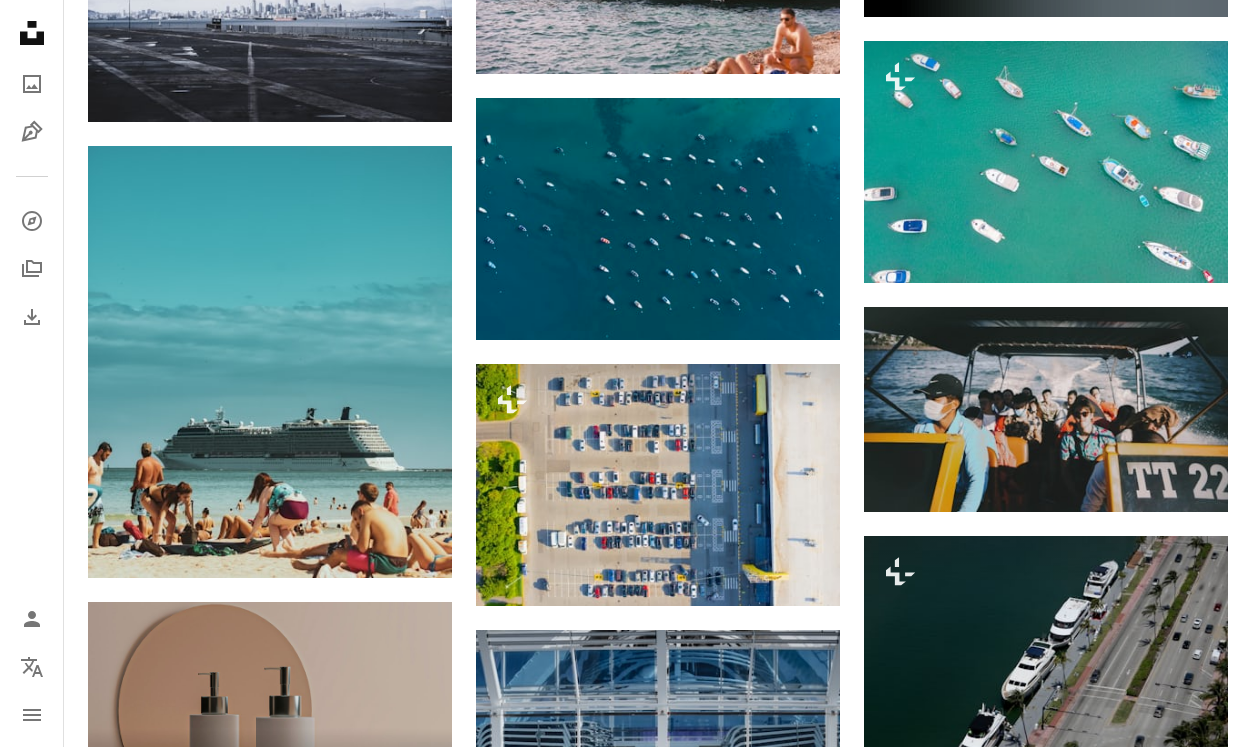 scroll, scrollTop: 0, scrollLeft: 0, axis: both 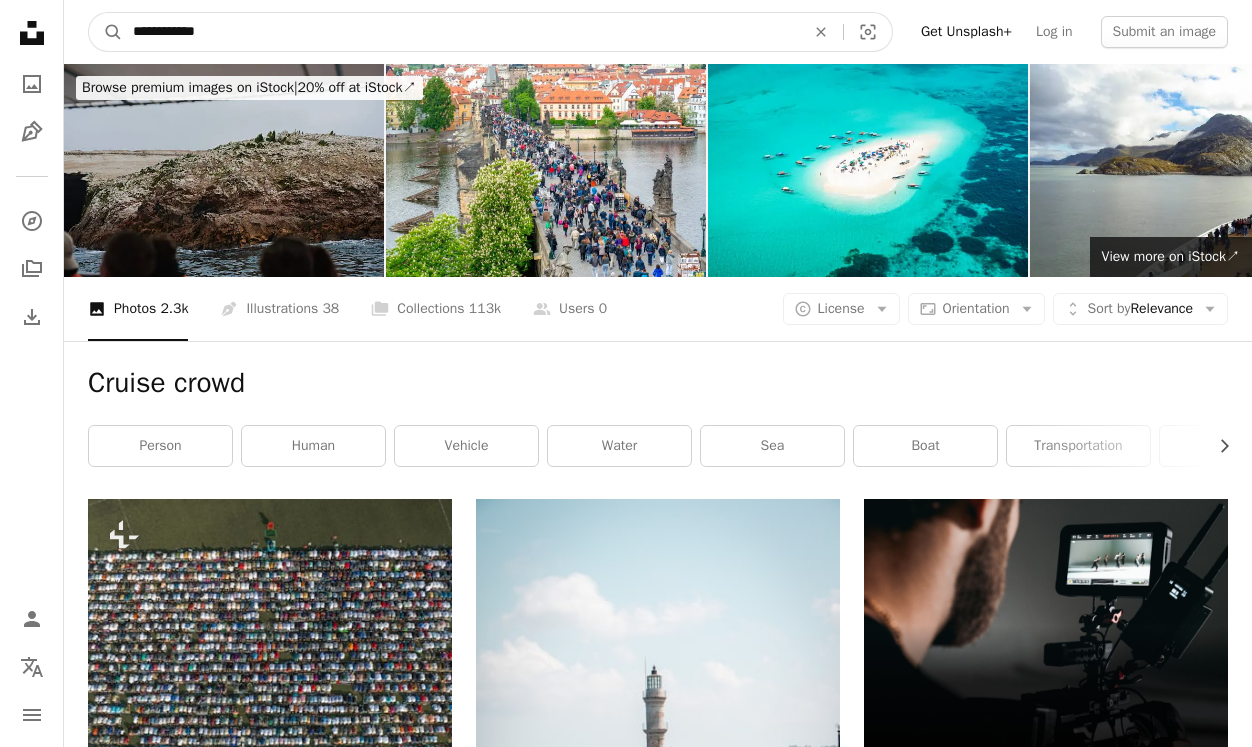 click on "**********" at bounding box center (461, 32) 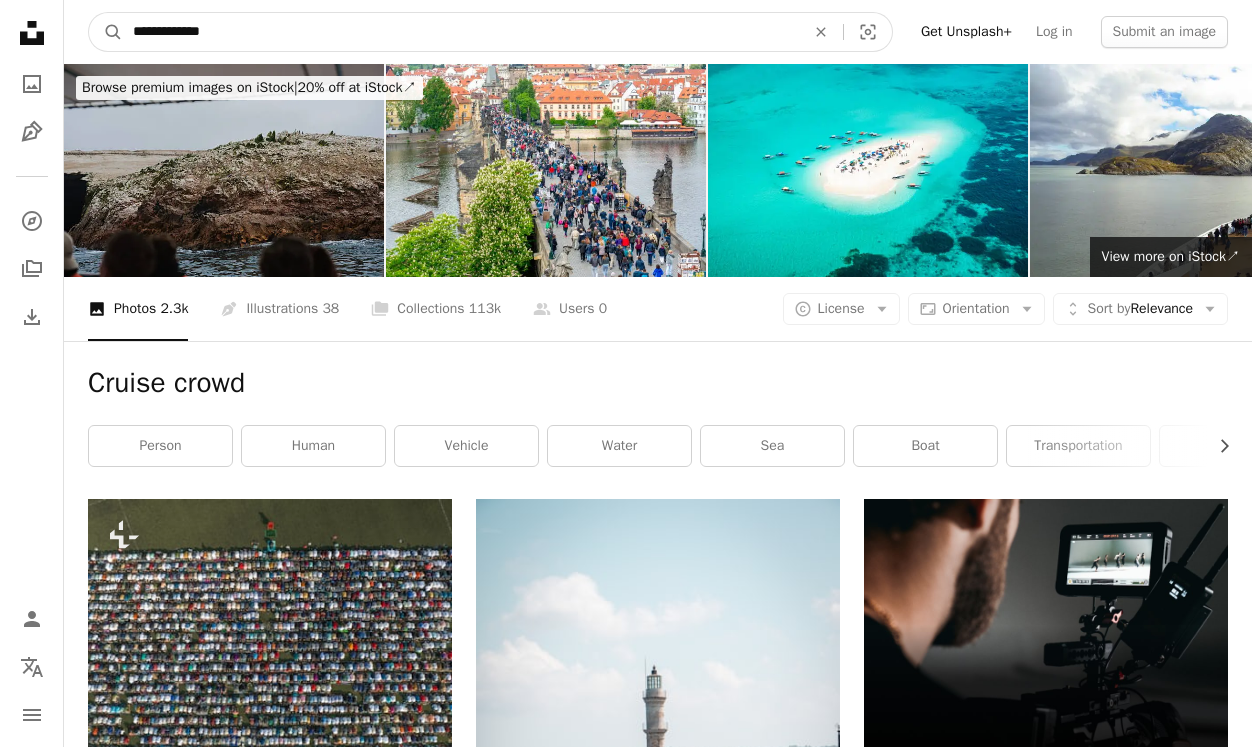 type on "**********" 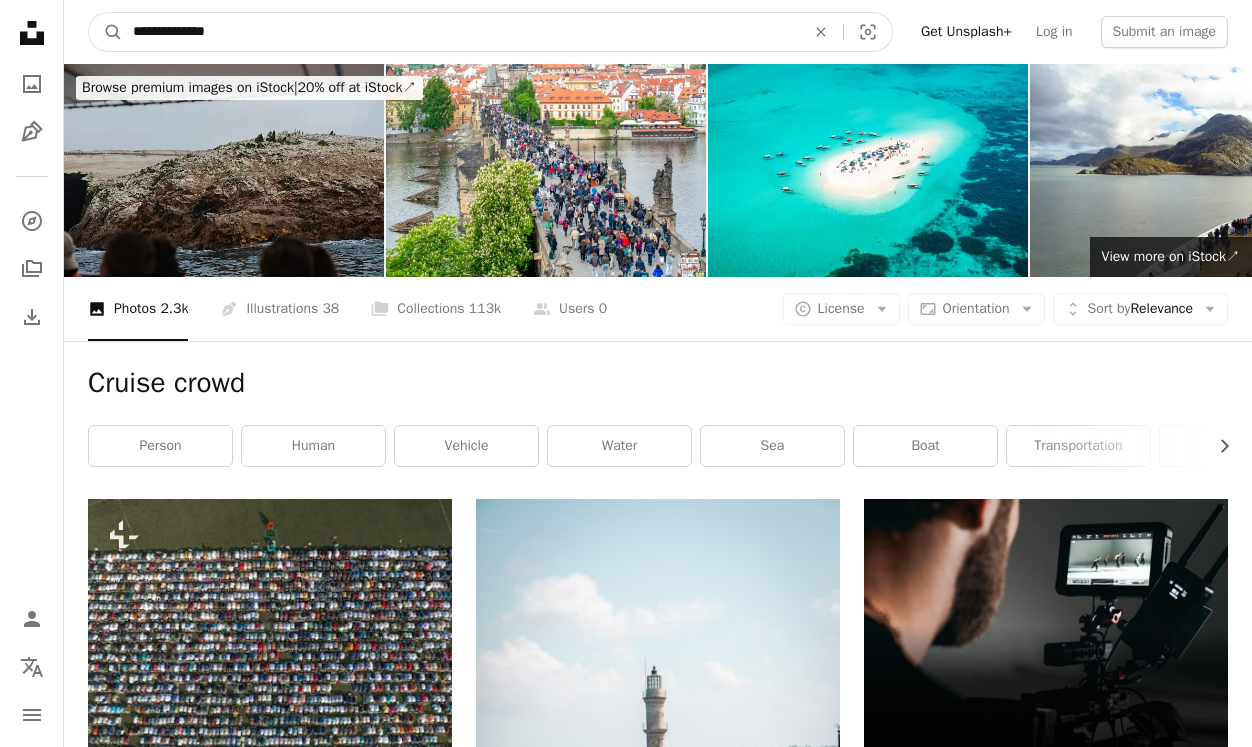 click on "A magnifying glass" at bounding box center (106, 32) 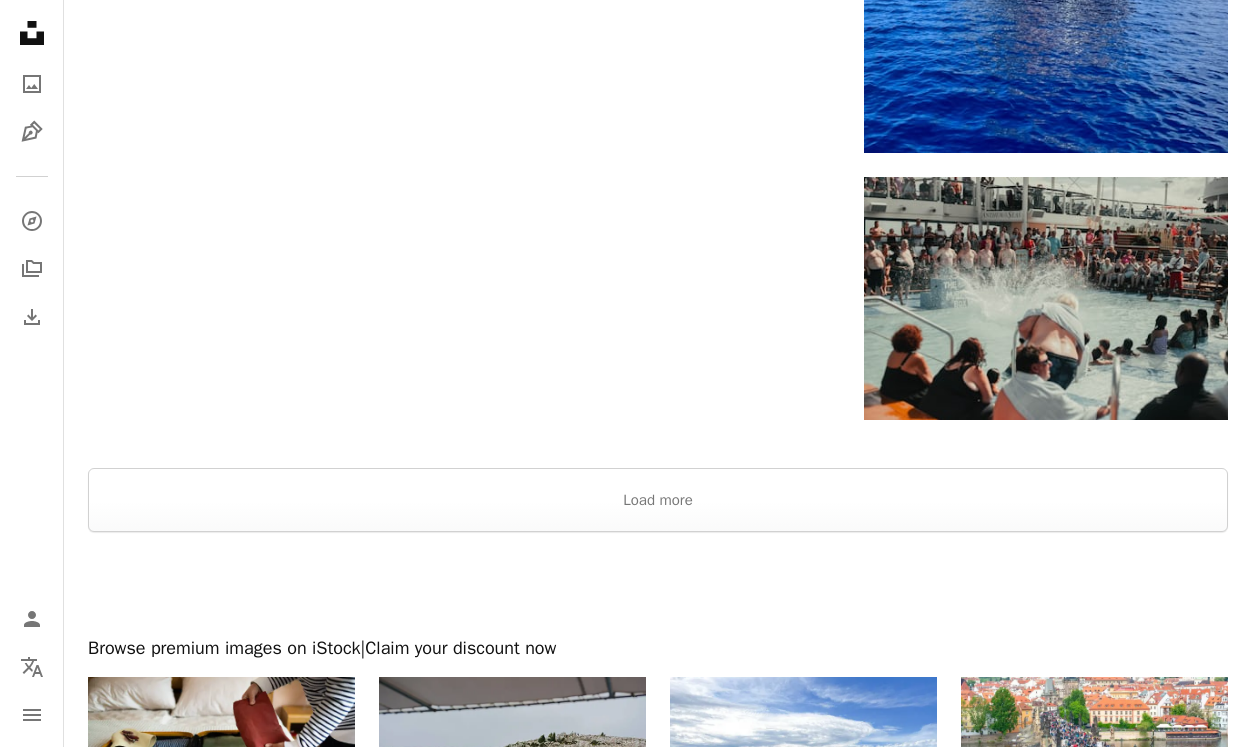 scroll, scrollTop: 3045, scrollLeft: 0, axis: vertical 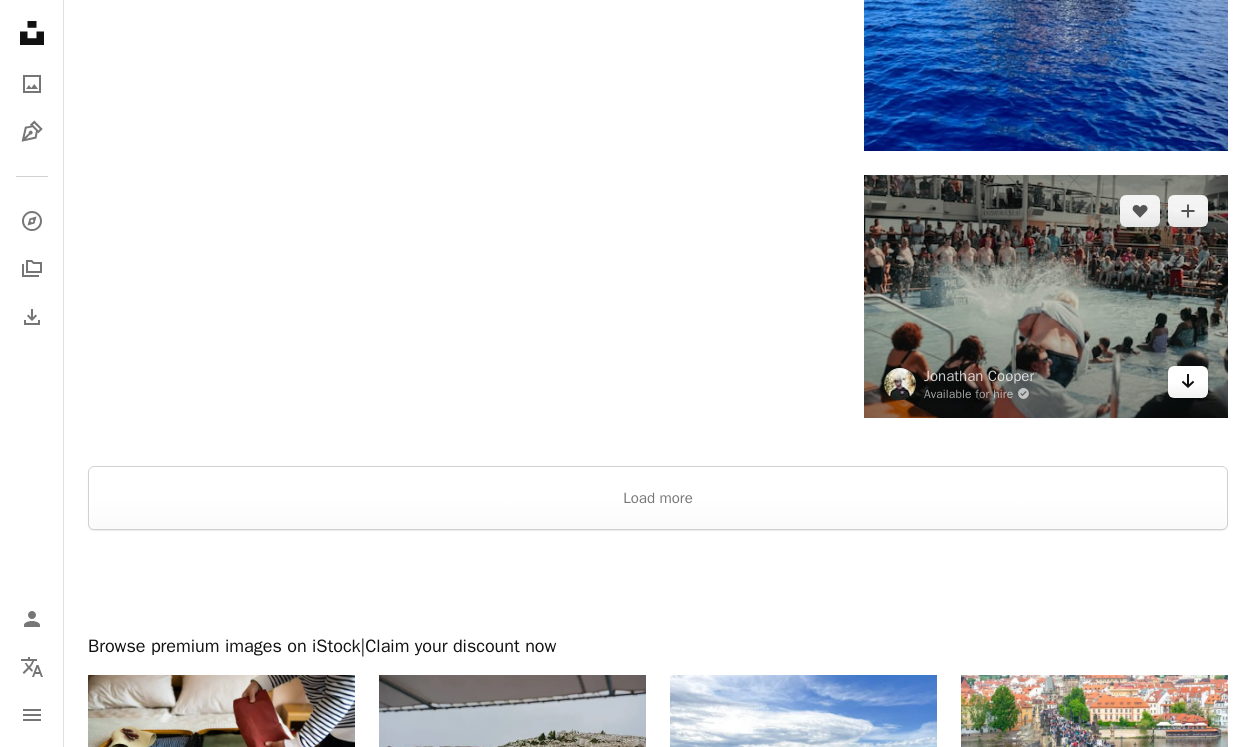 click on "Arrow pointing down" 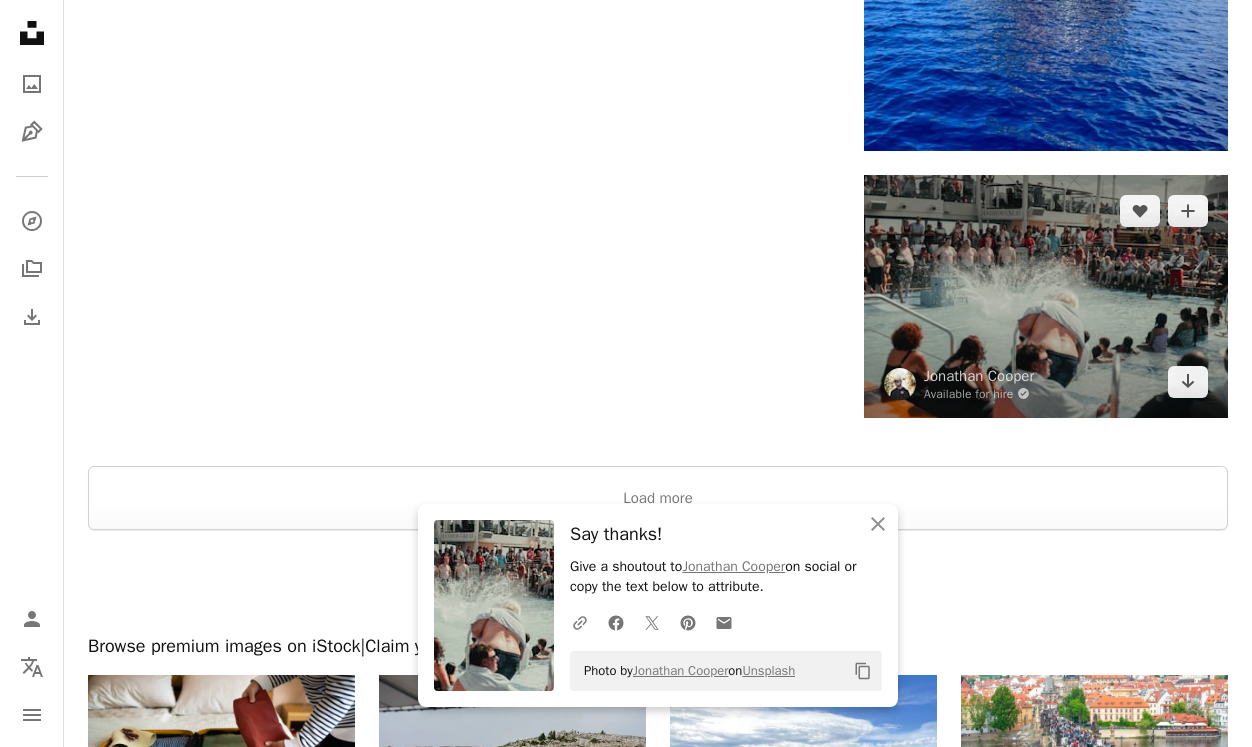 click at bounding box center (1046, 296) 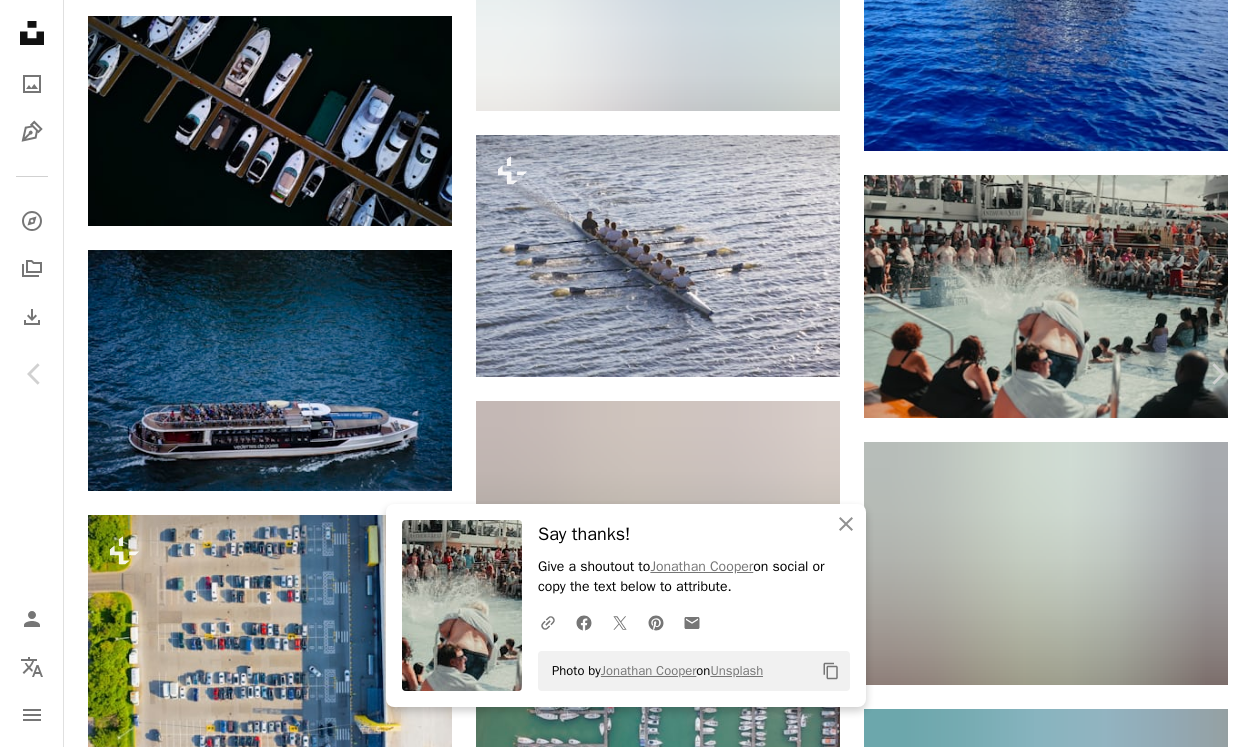 scroll, scrollTop: 1859, scrollLeft: 0, axis: vertical 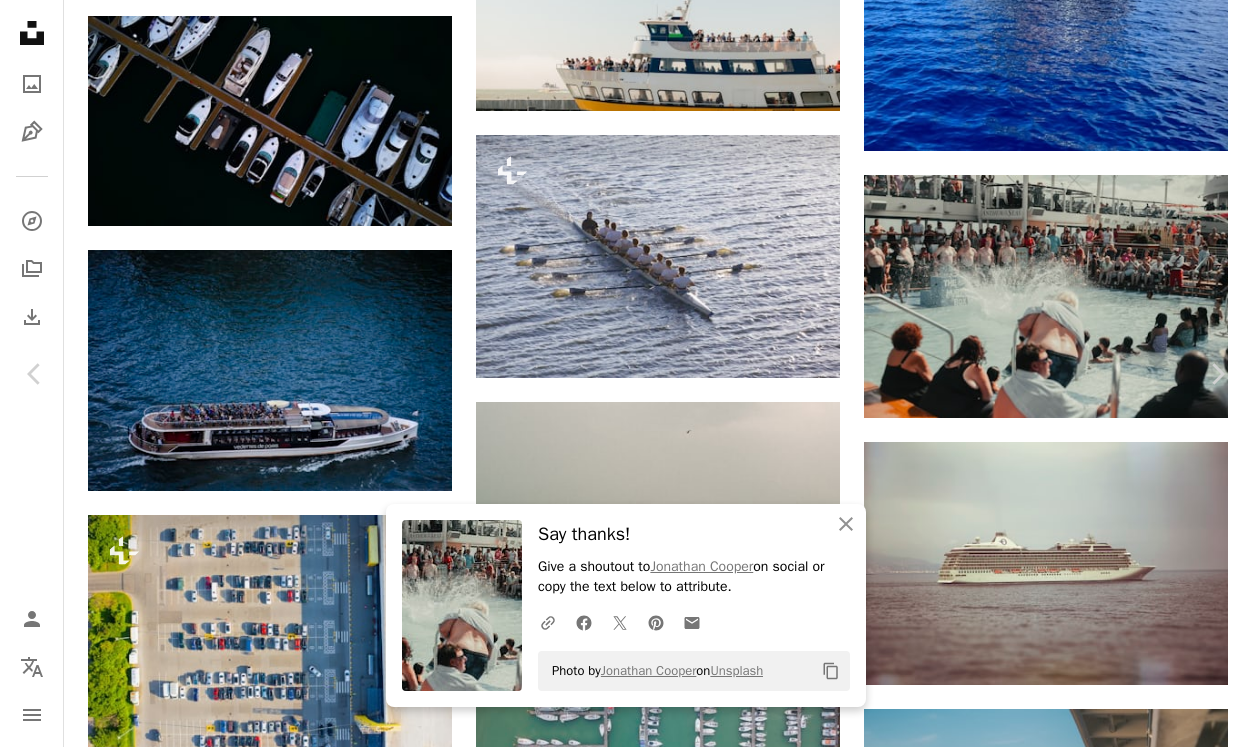 click on "Arrow pointing down" 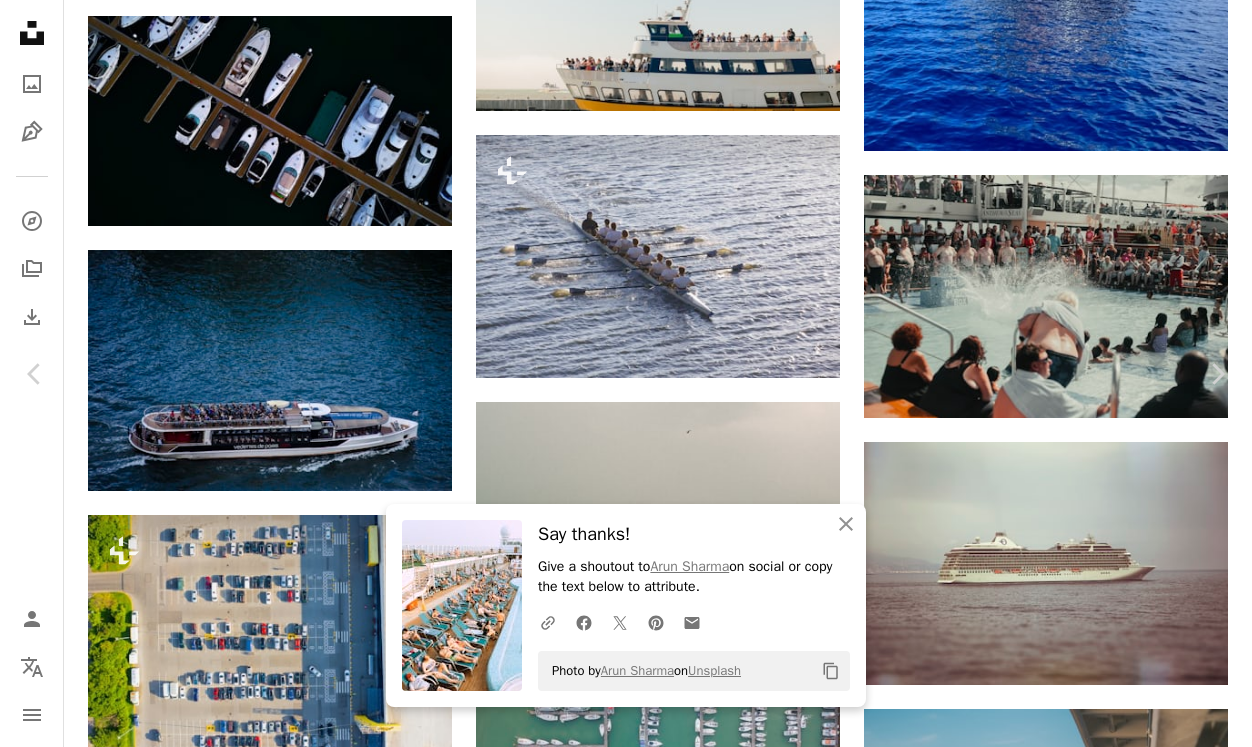 scroll, scrollTop: 5437, scrollLeft: 0, axis: vertical 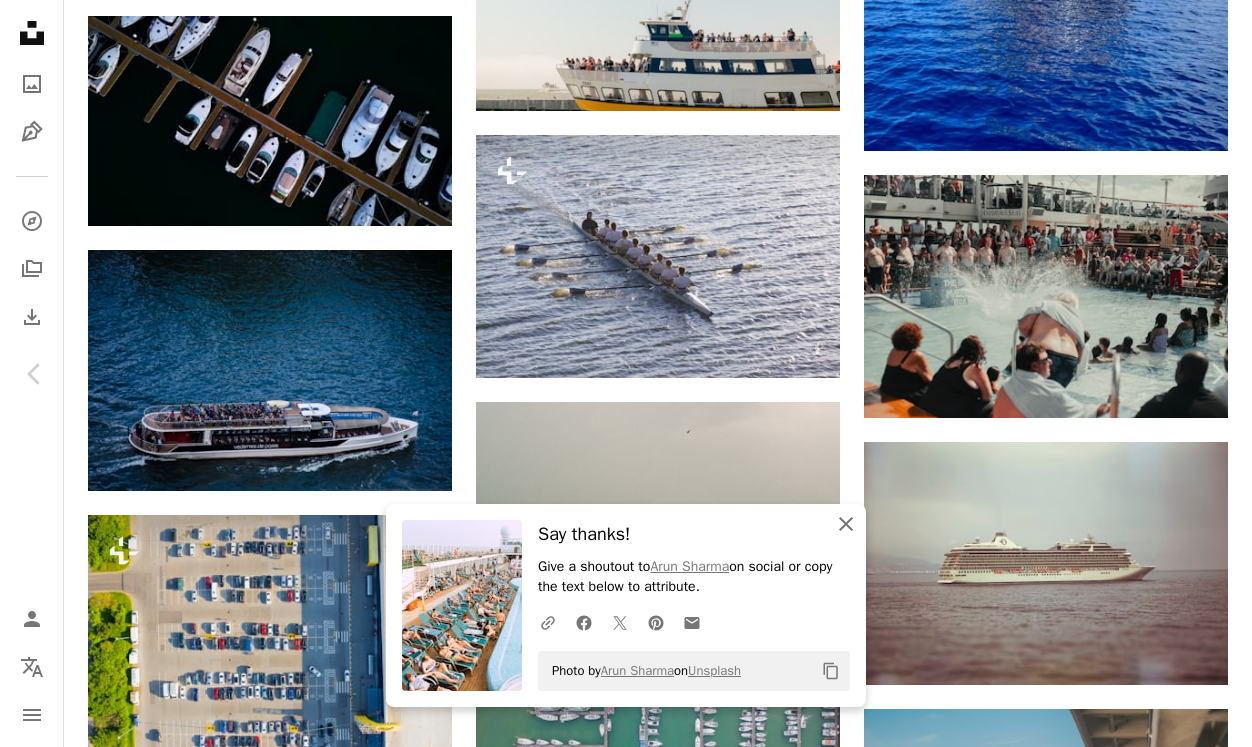 click on "An X shape" 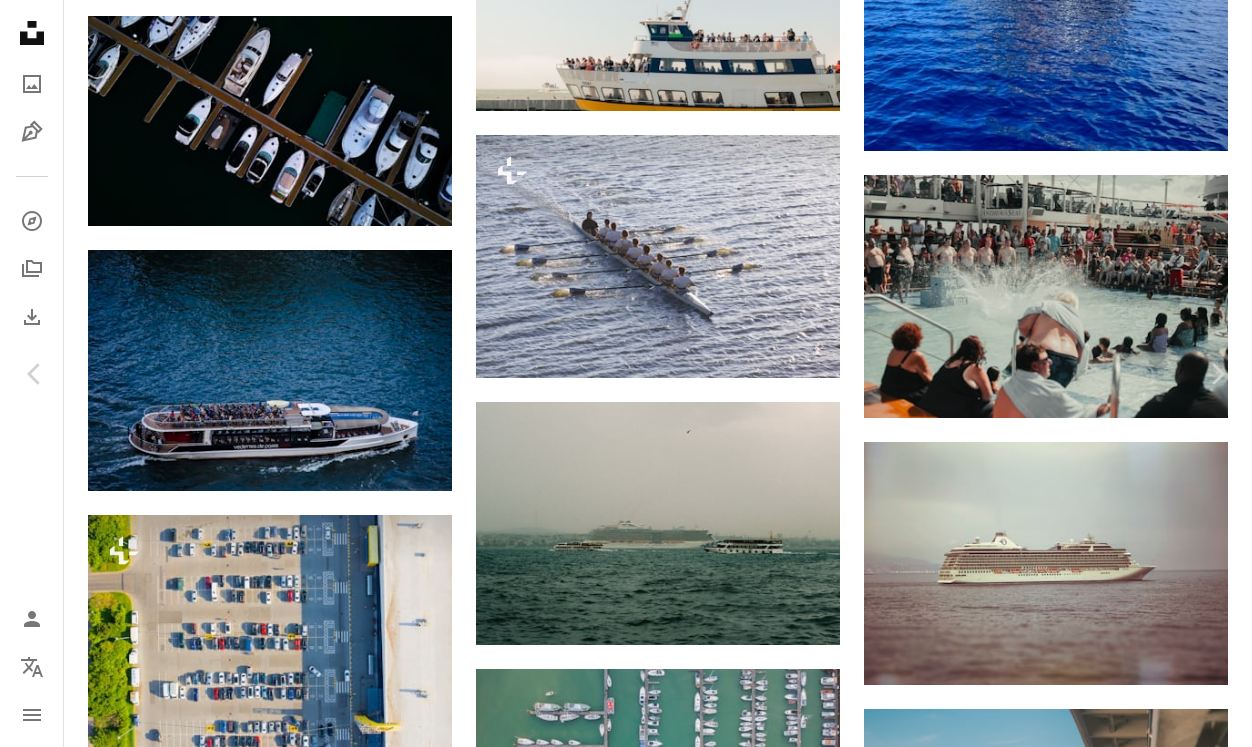 scroll, scrollTop: 0, scrollLeft: 0, axis: both 